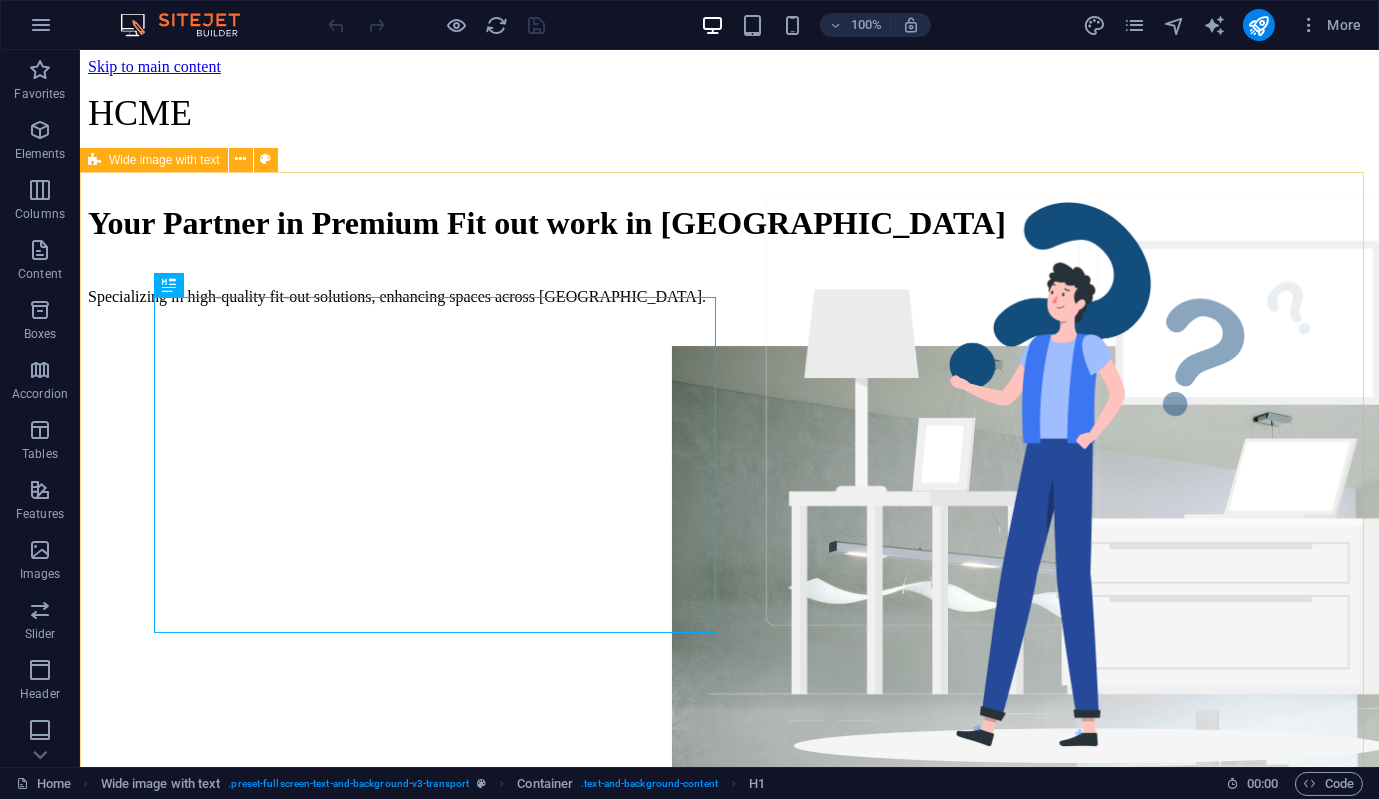 scroll, scrollTop: 0, scrollLeft: 0, axis: both 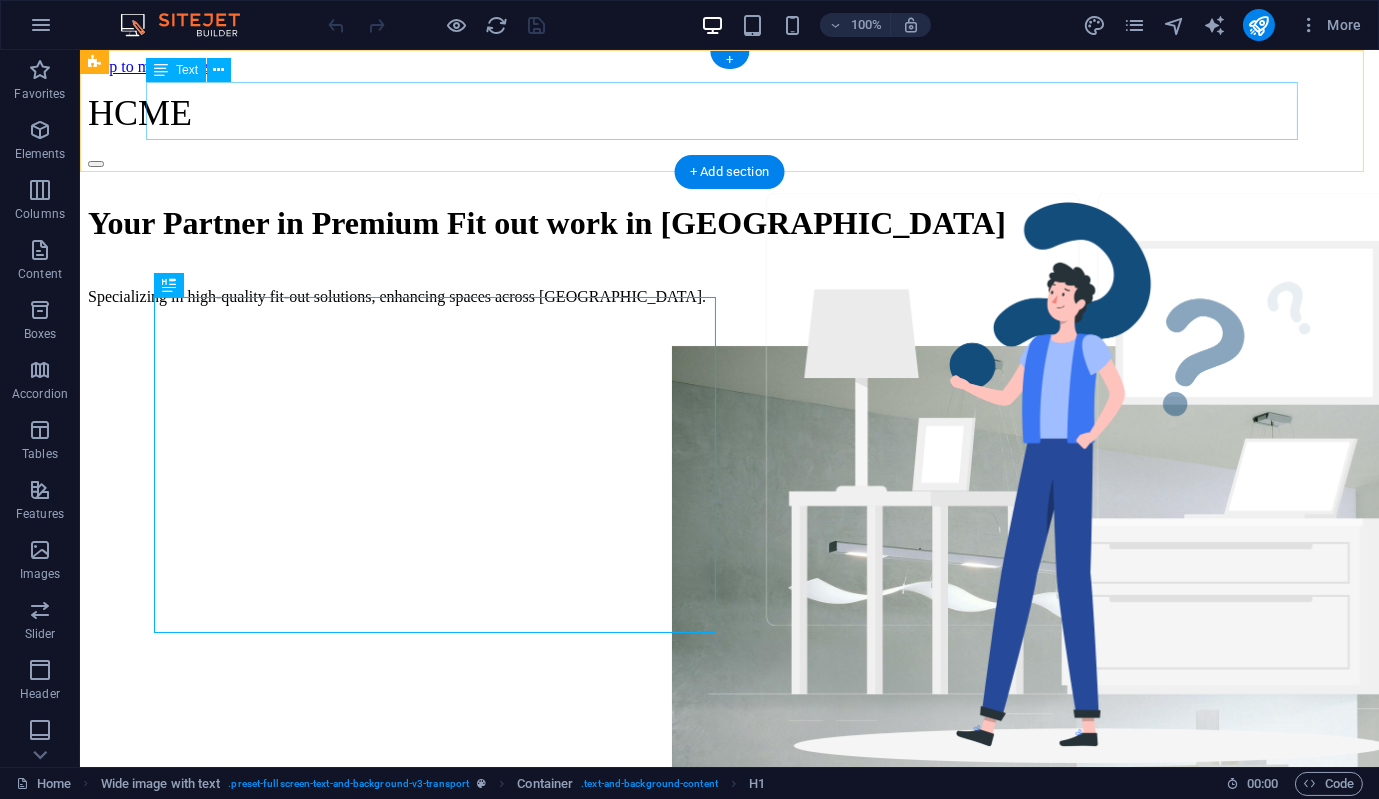 click on "HCME" at bounding box center (729, 113) 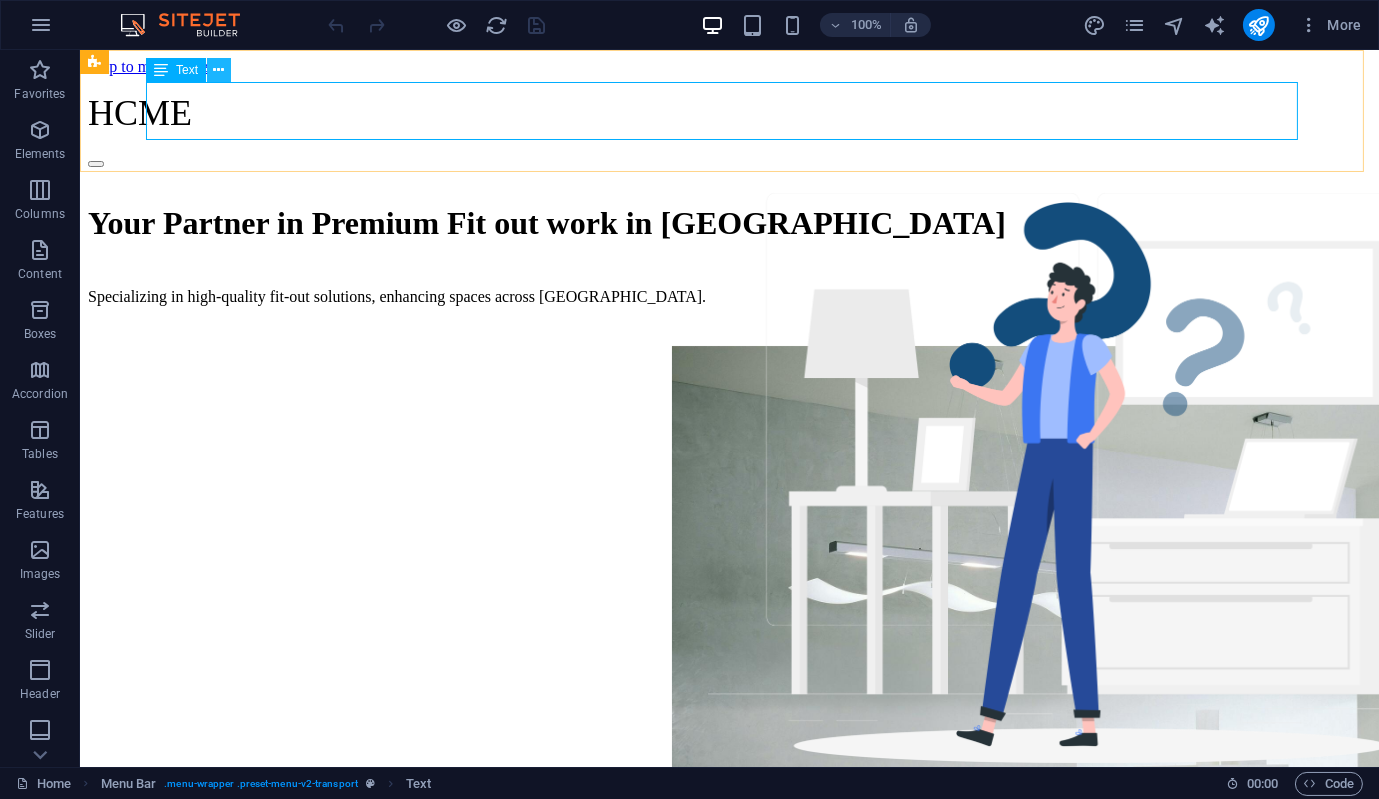 click at bounding box center (219, 70) 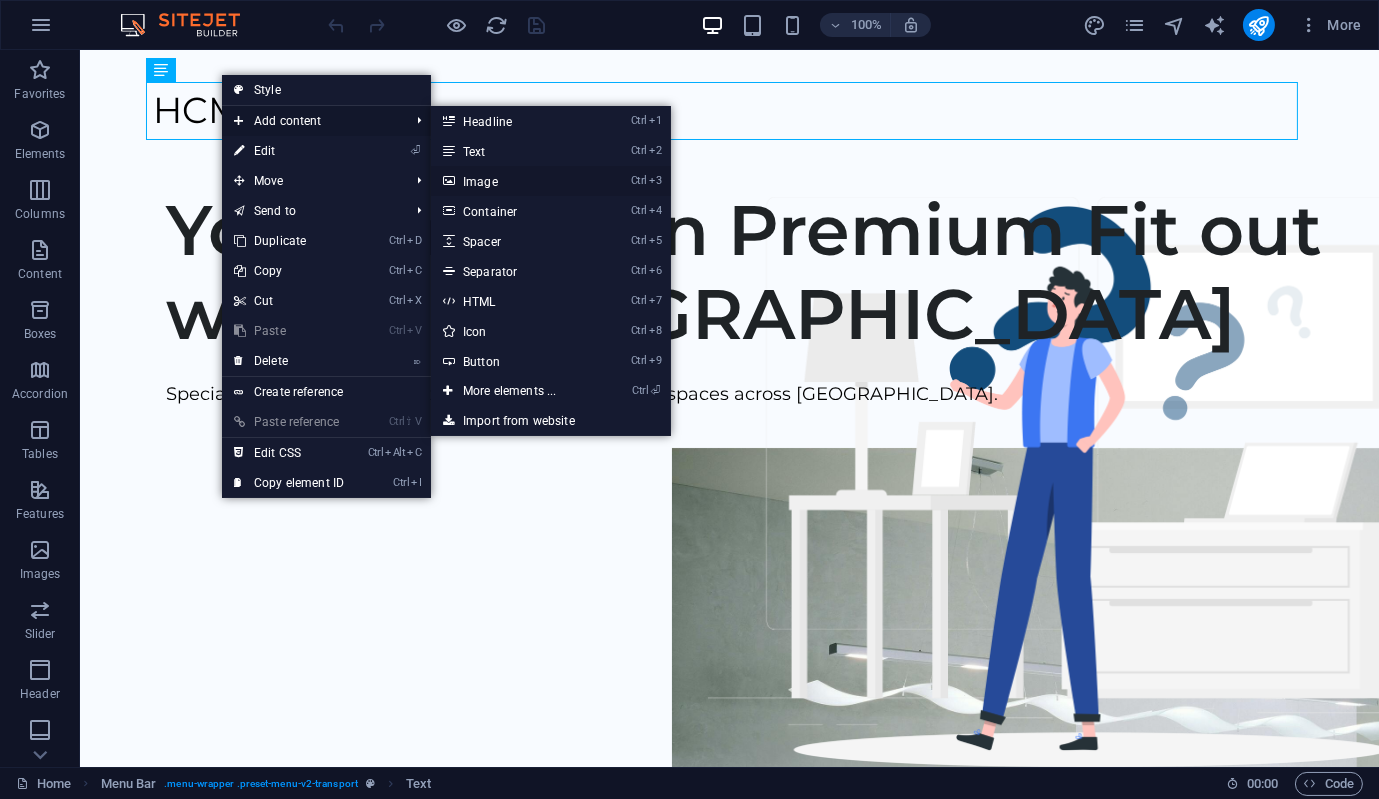 click on "Ctrl 3  Image" at bounding box center (513, 181) 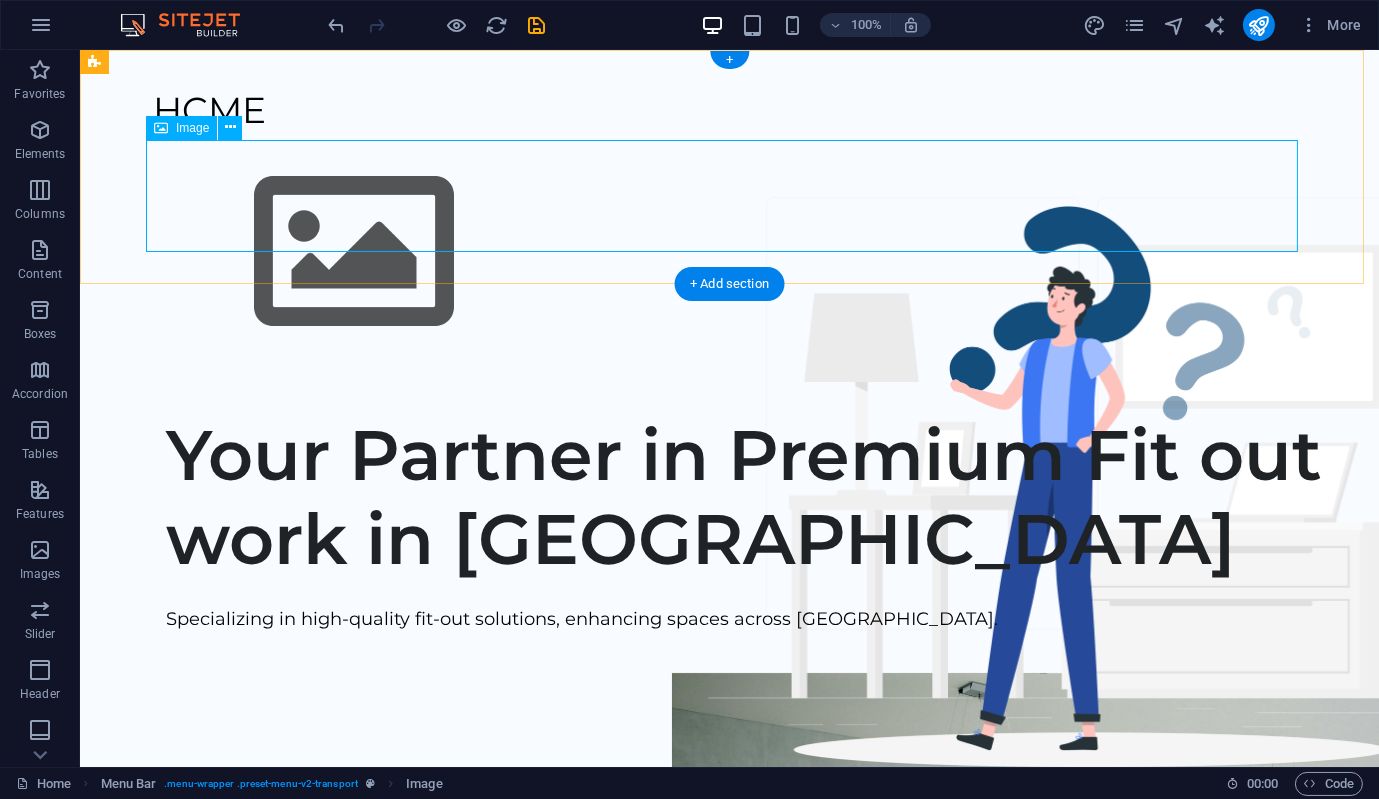 click at bounding box center [730, 252] 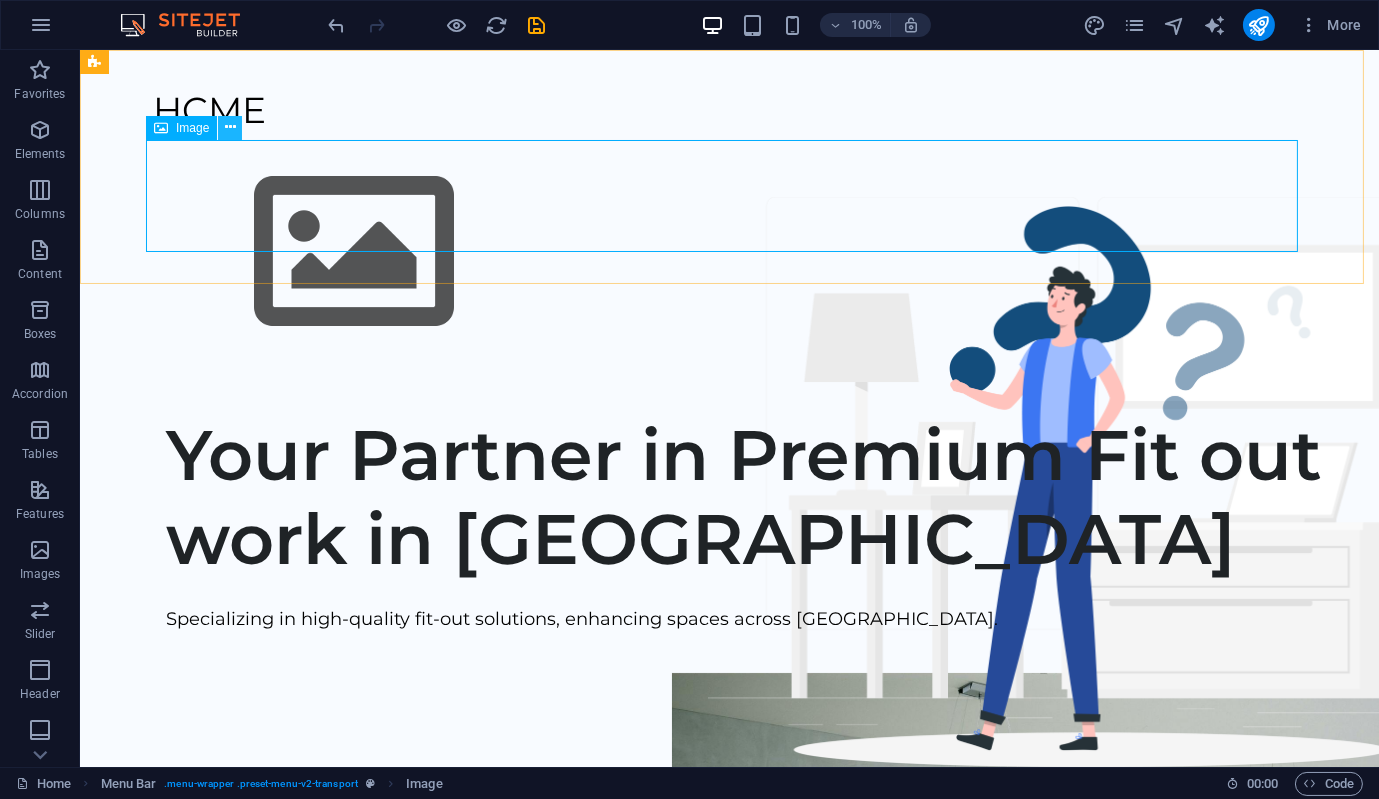 click at bounding box center (230, 128) 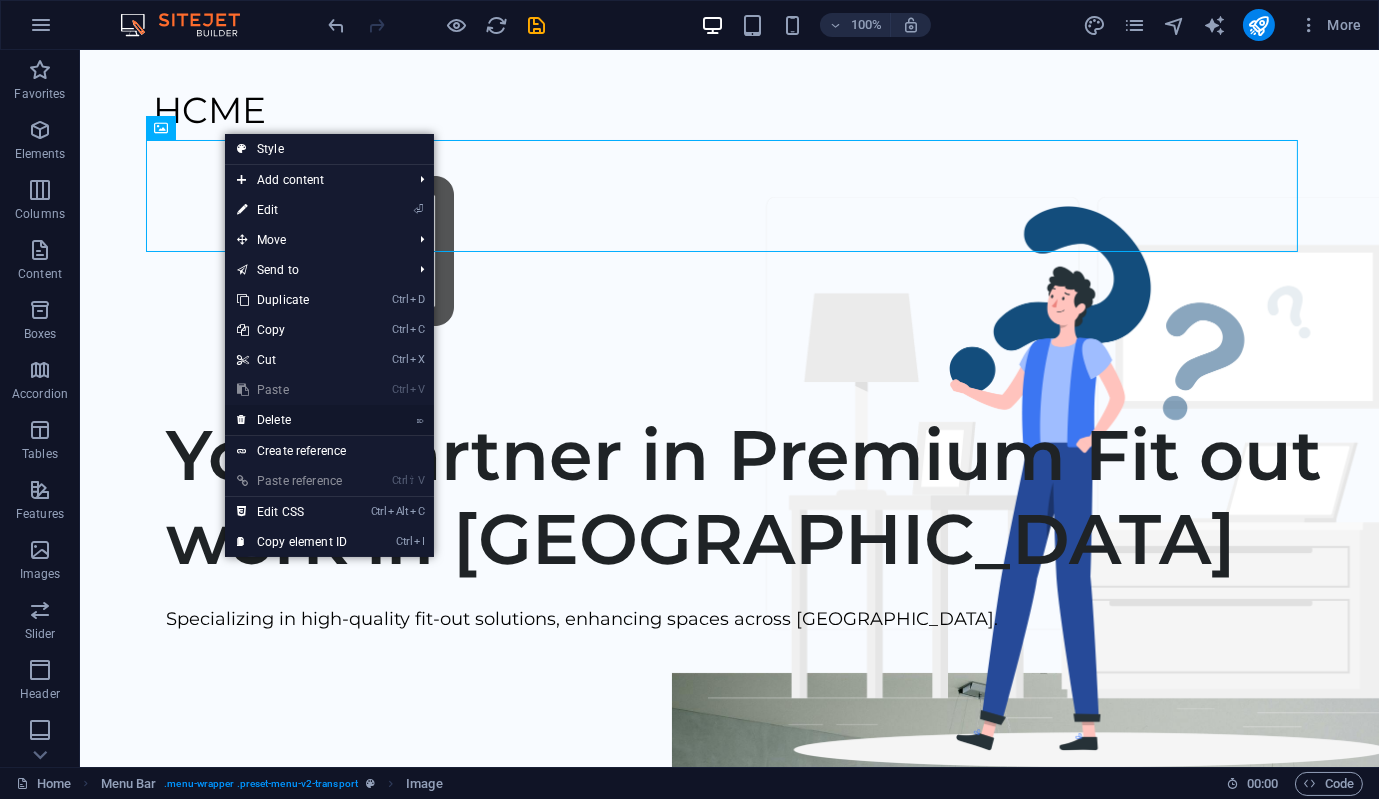 click on "⌦  Delete" at bounding box center [292, 420] 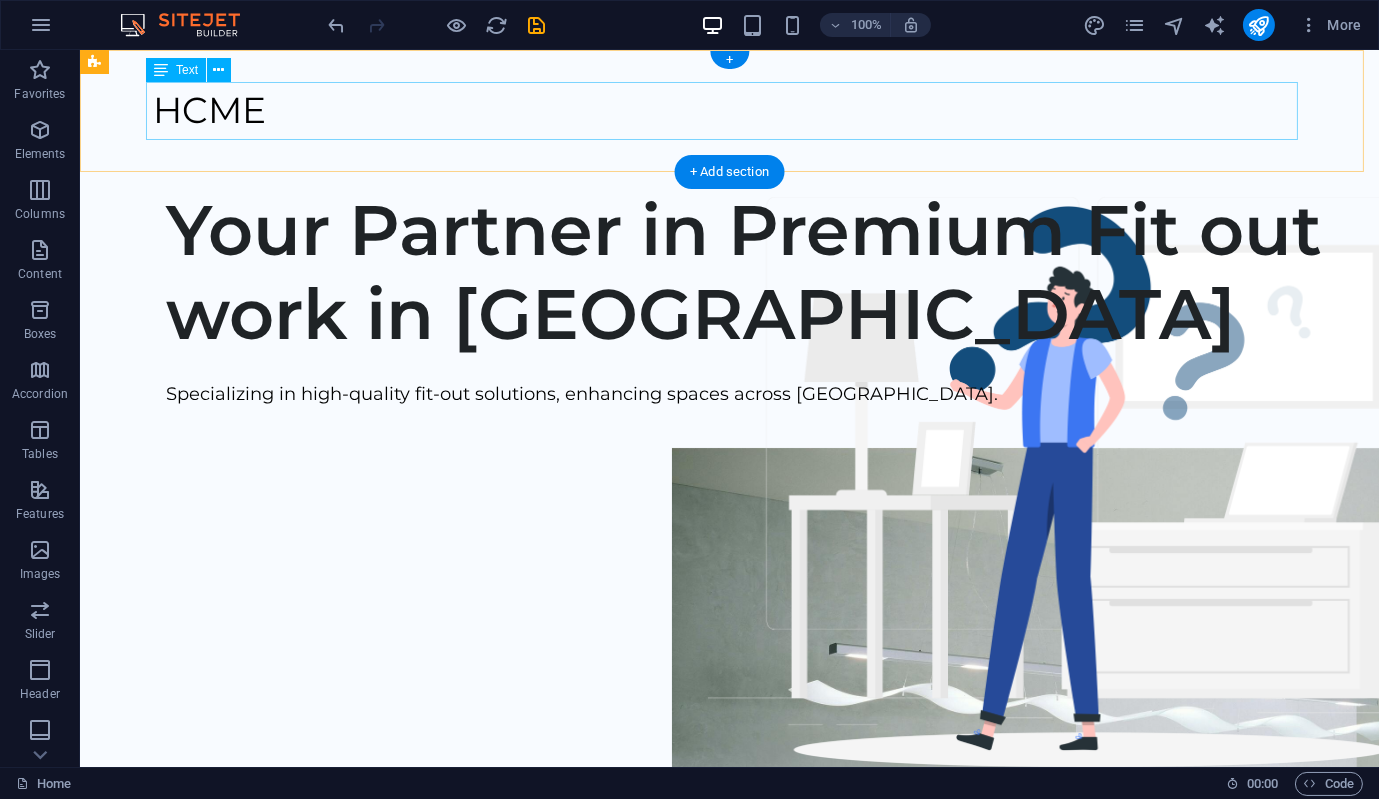 click on "HCME" at bounding box center [730, 111] 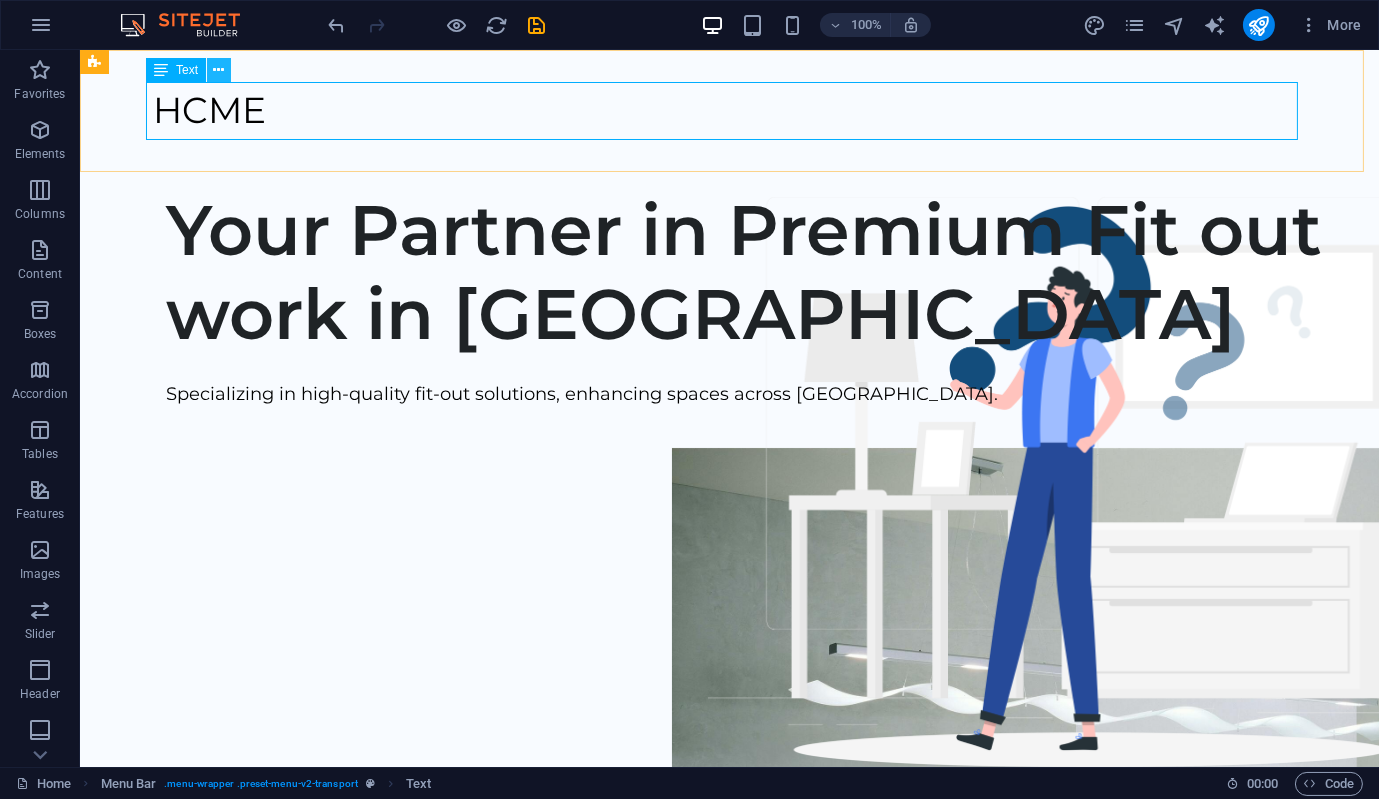 click at bounding box center [219, 70] 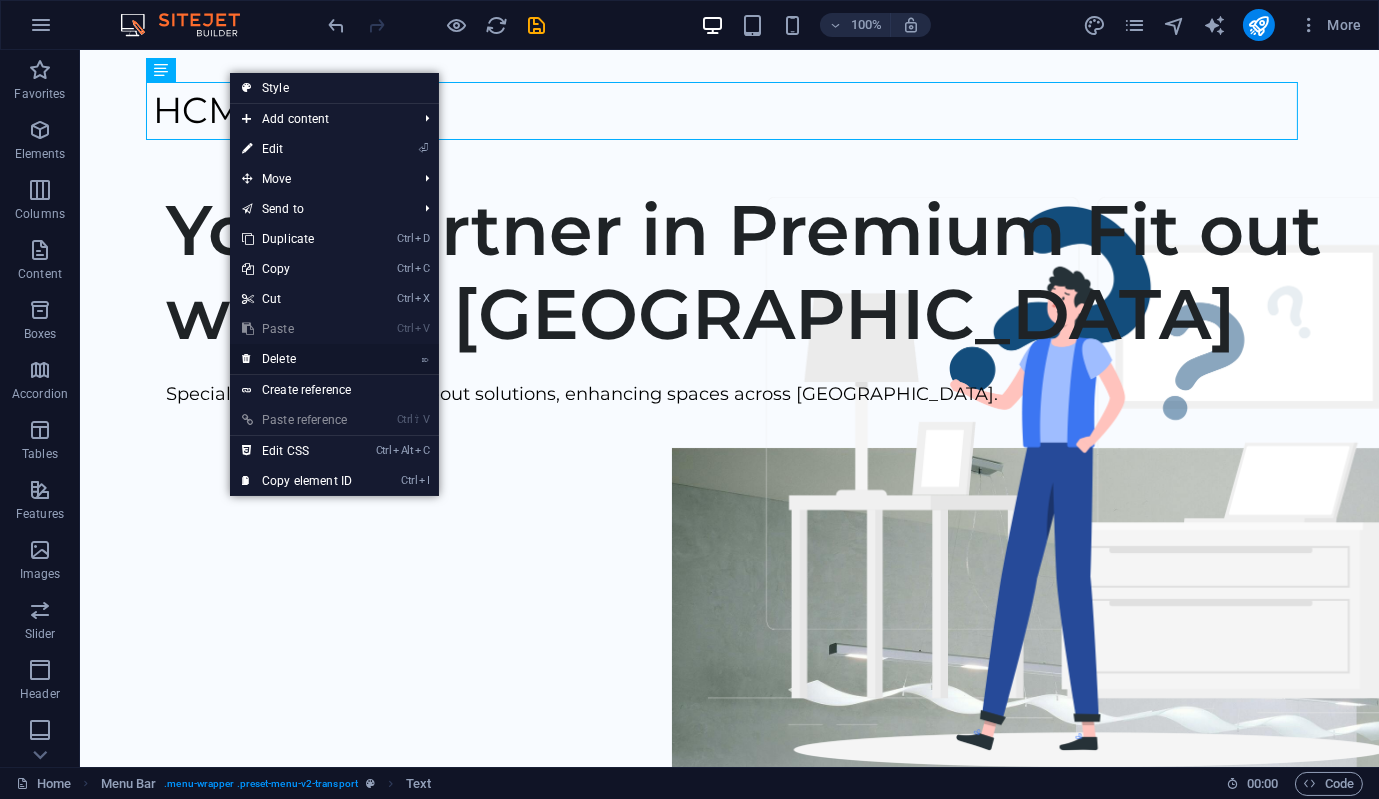 click on "⌦  Delete" at bounding box center (297, 359) 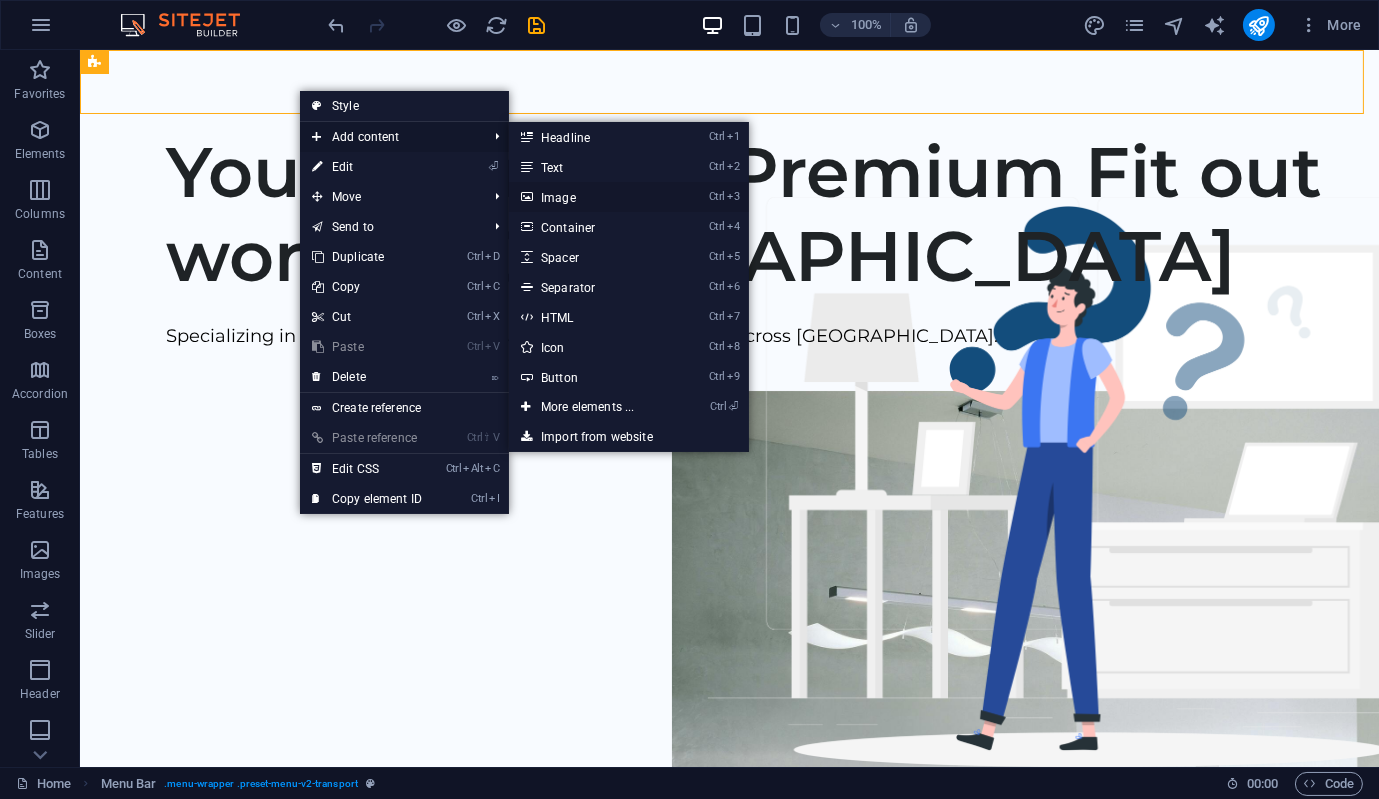 click on "Ctrl 3  Image" at bounding box center (591, 197) 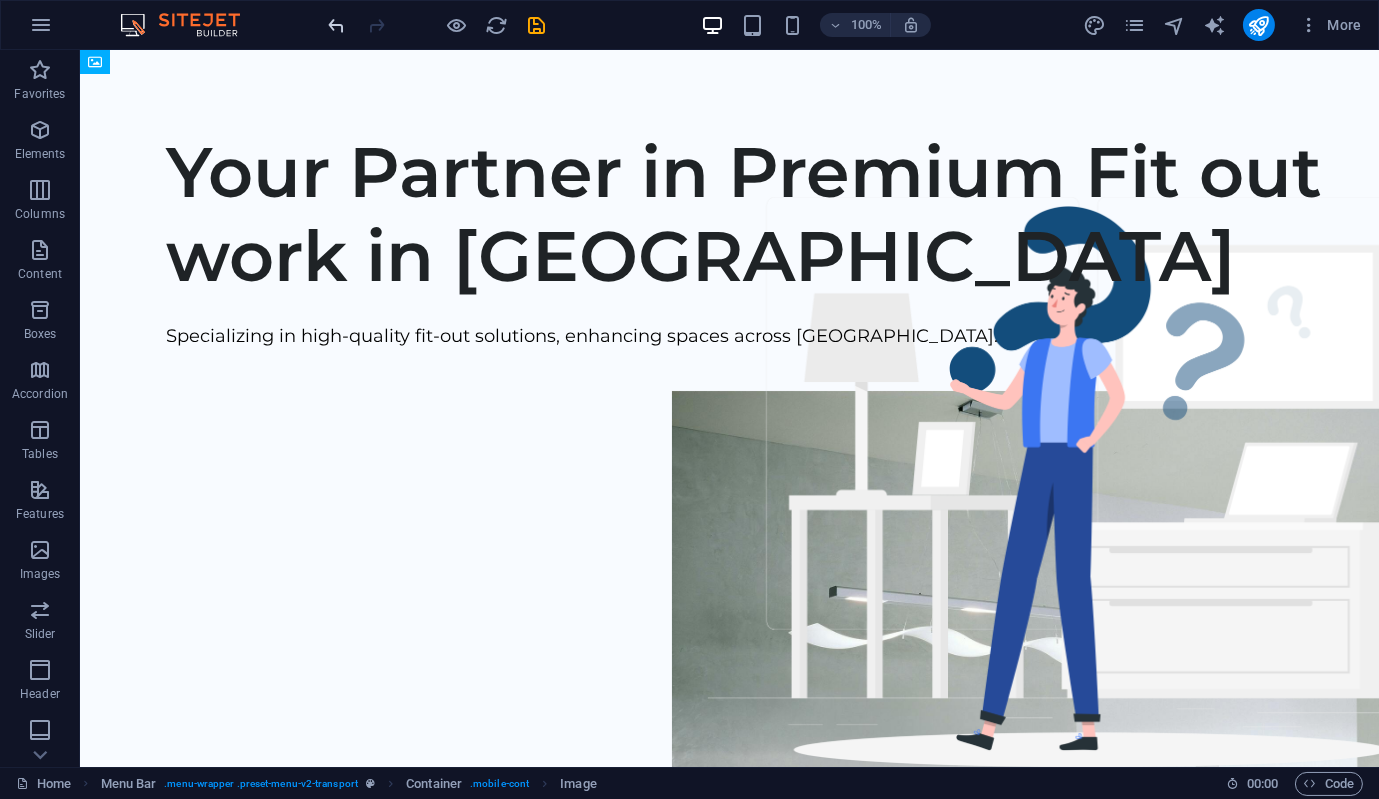 click at bounding box center [337, 25] 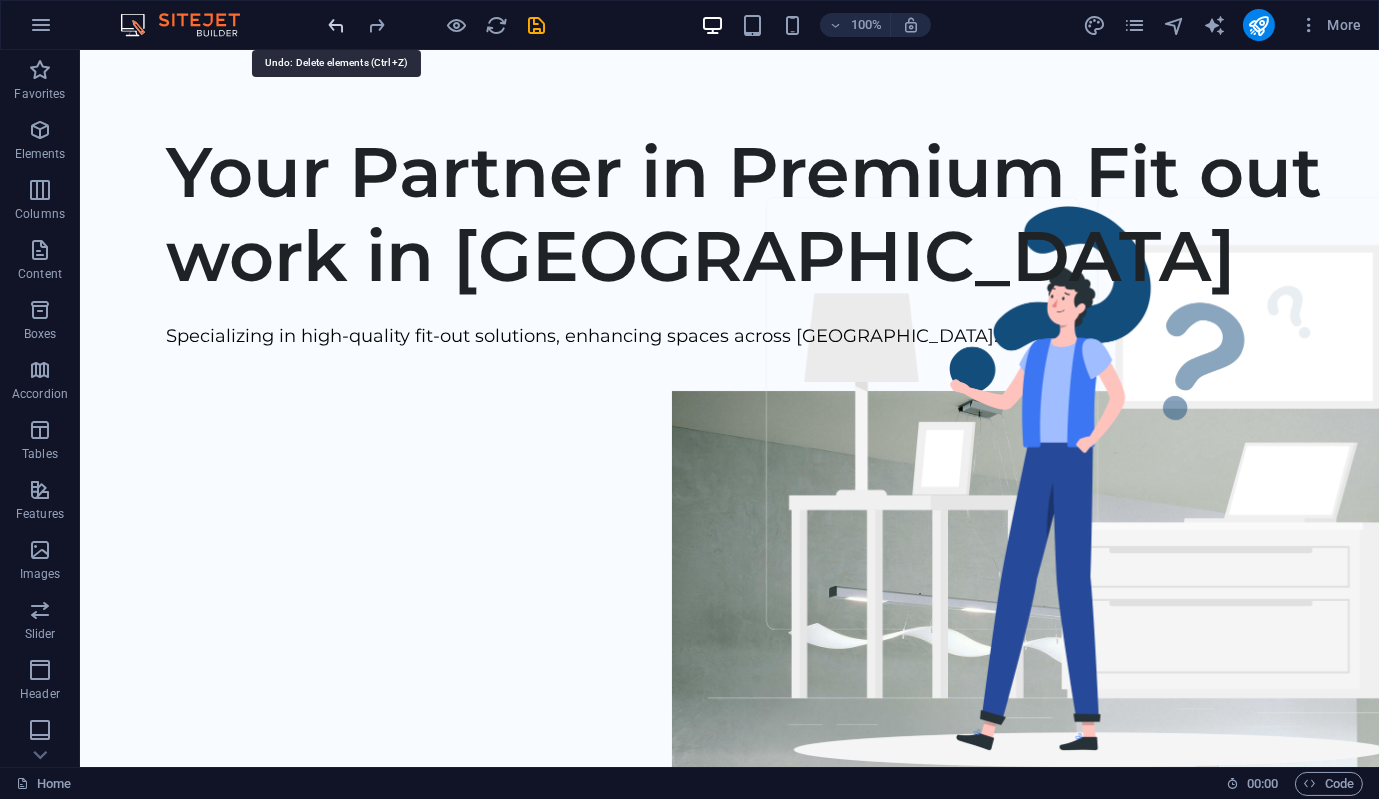 click at bounding box center [337, 25] 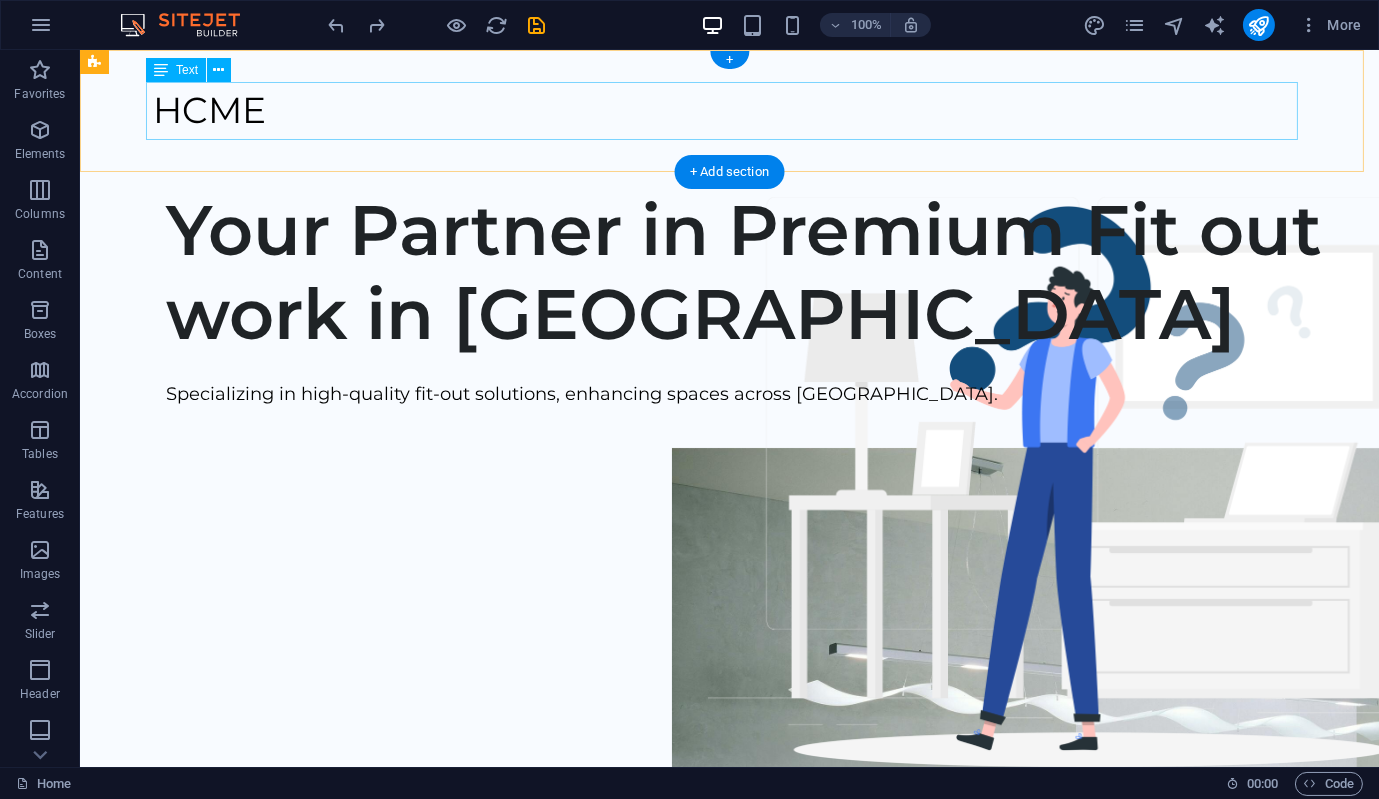 click on "HCME" at bounding box center (730, 111) 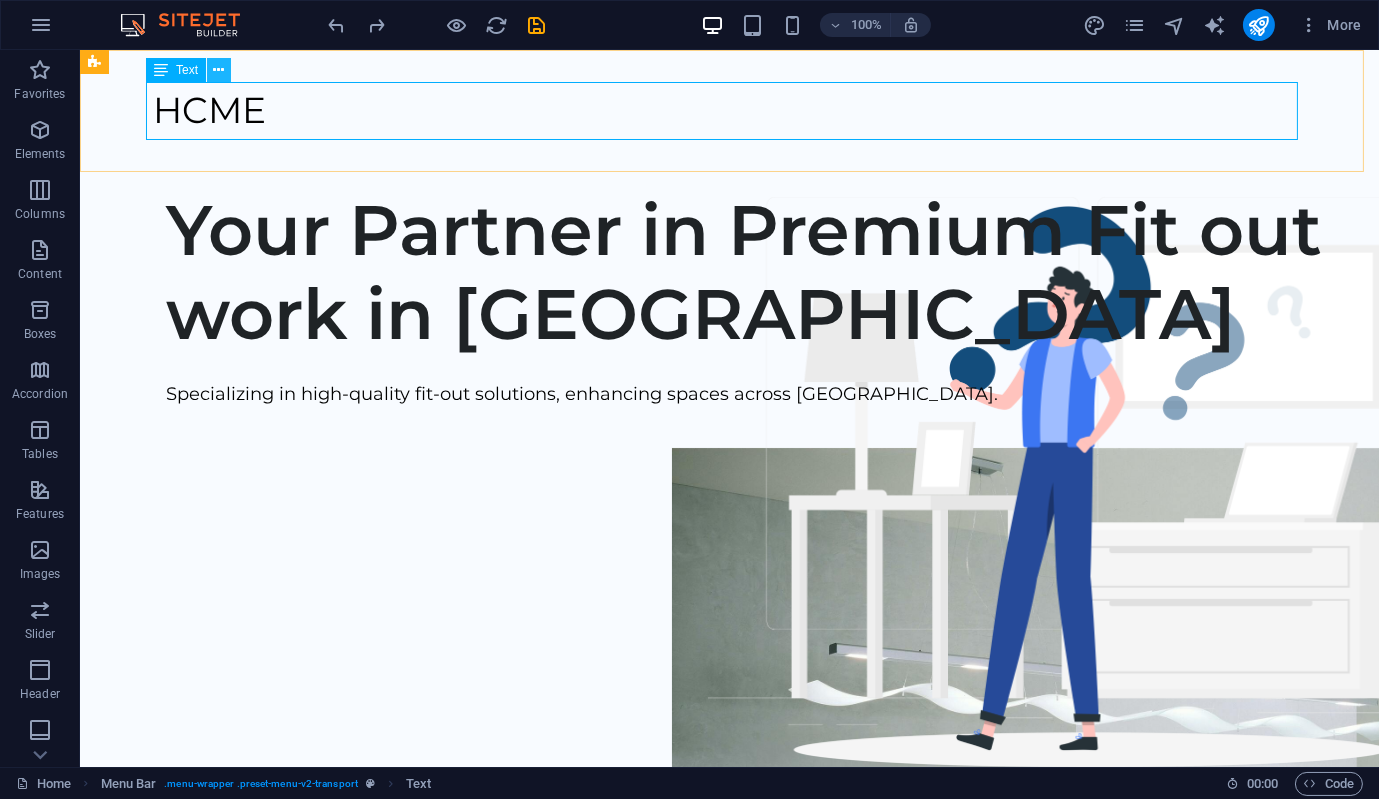 click at bounding box center [219, 70] 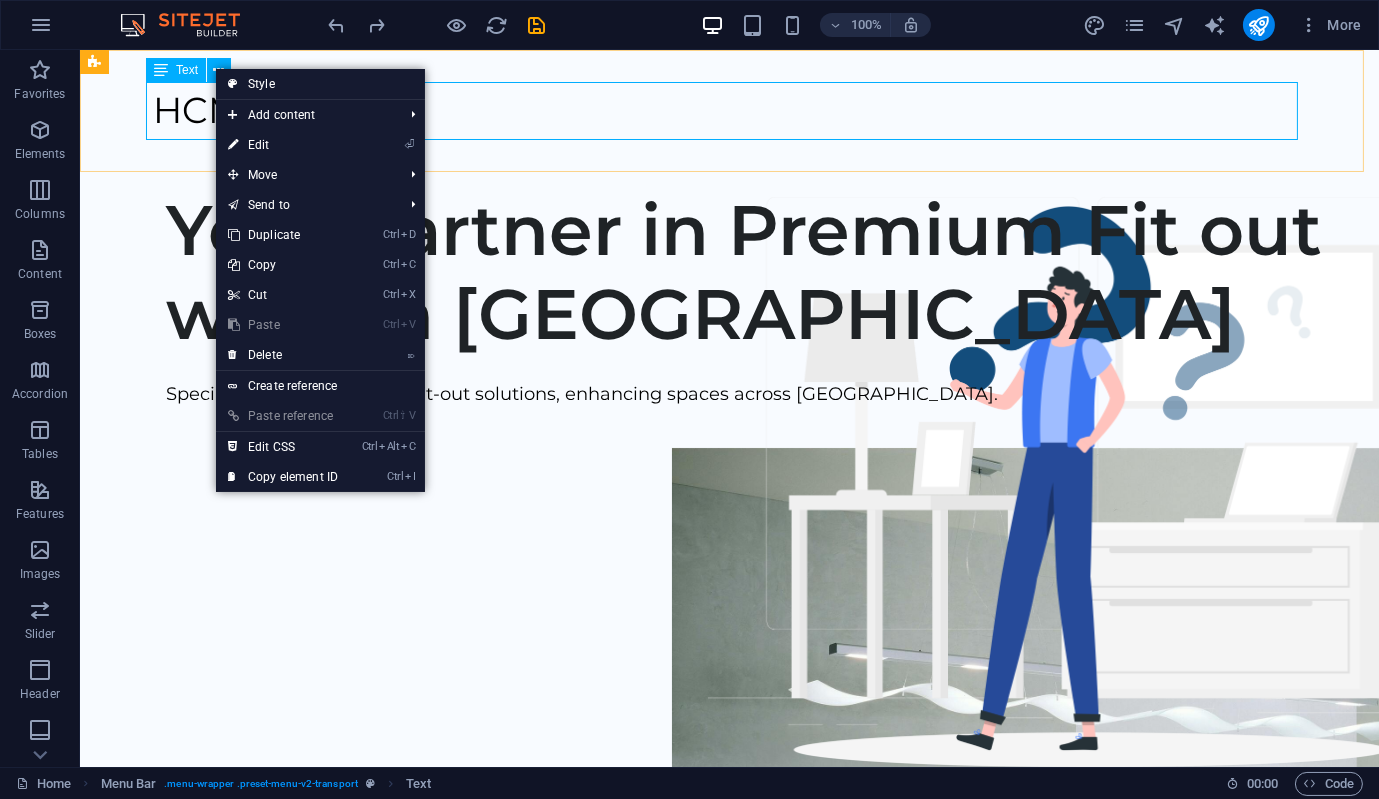 click on "Text" at bounding box center (176, 70) 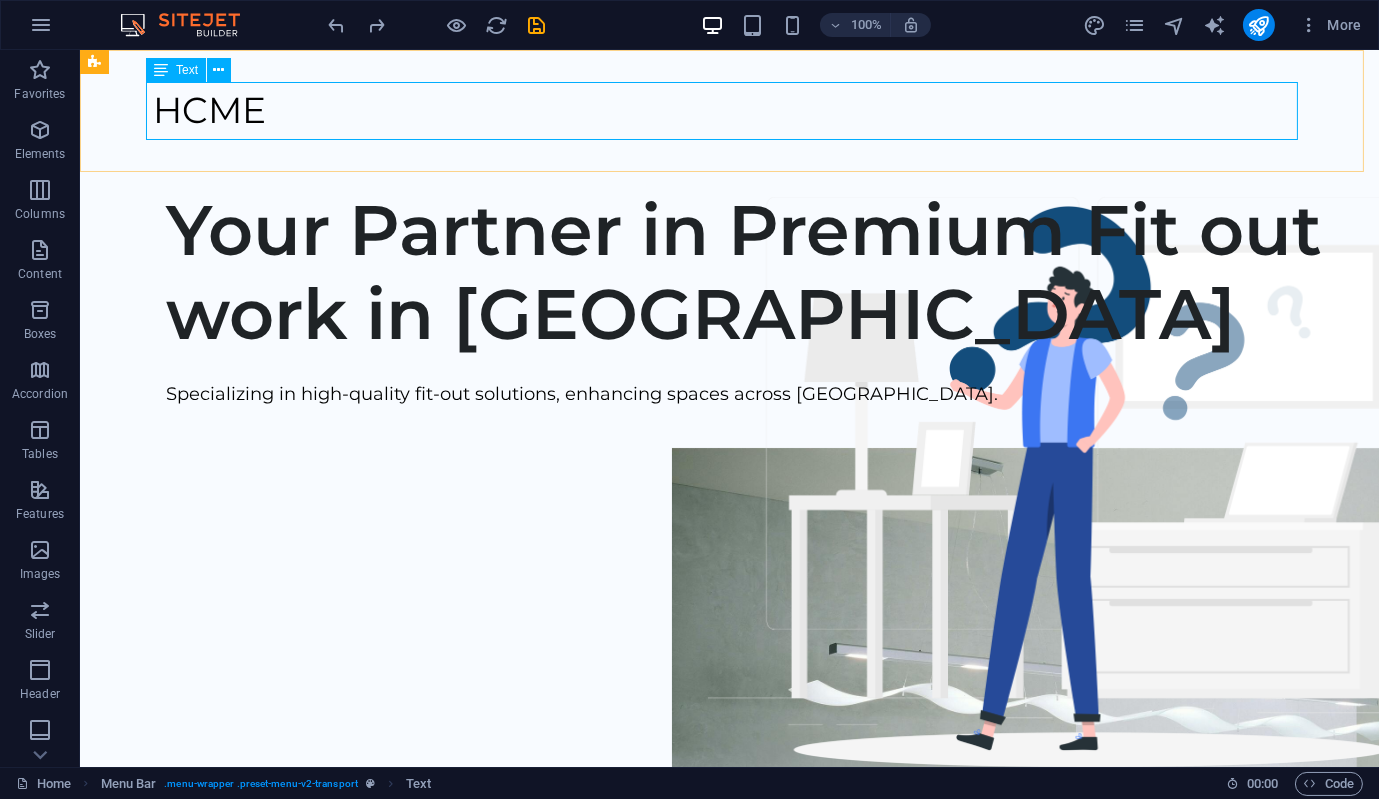 click on "Text" at bounding box center (195, 70) 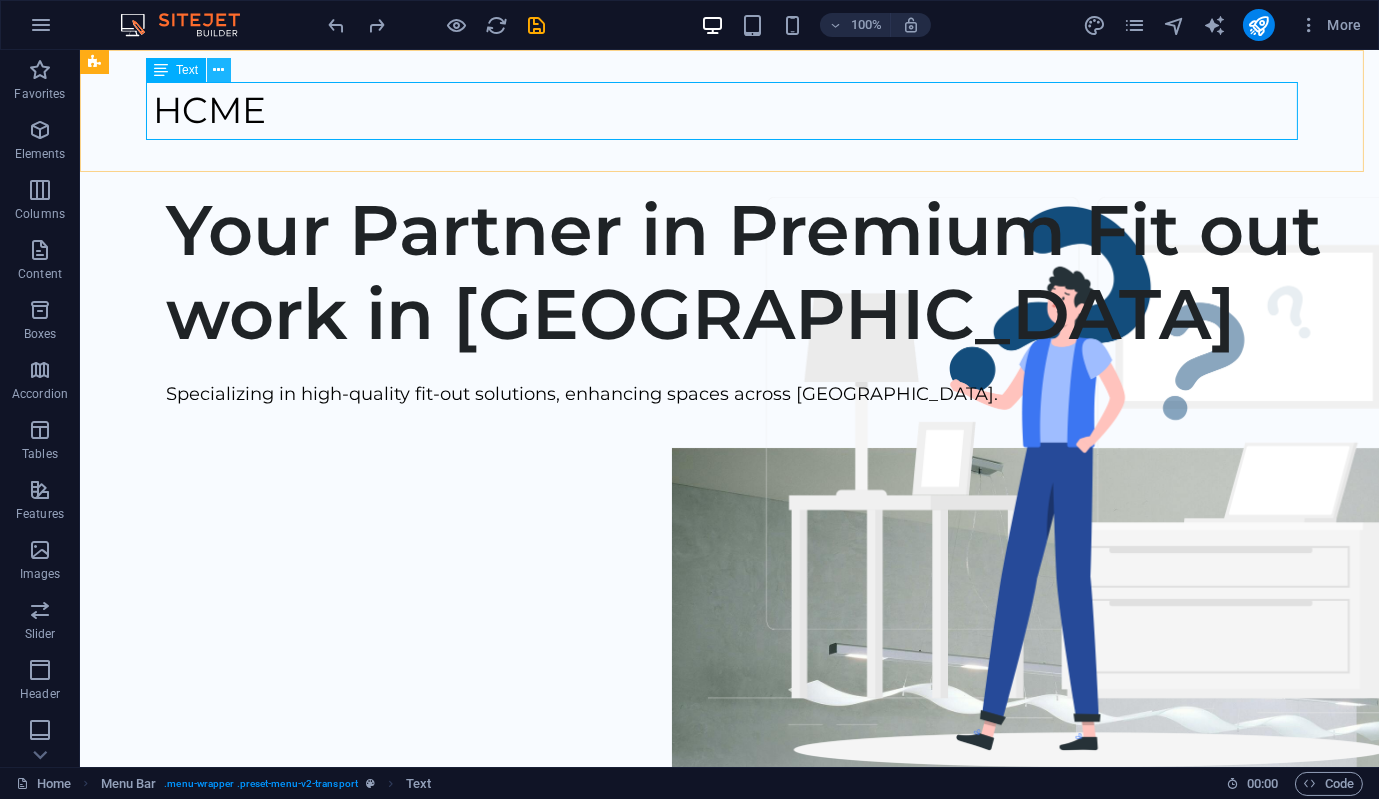 click at bounding box center [219, 70] 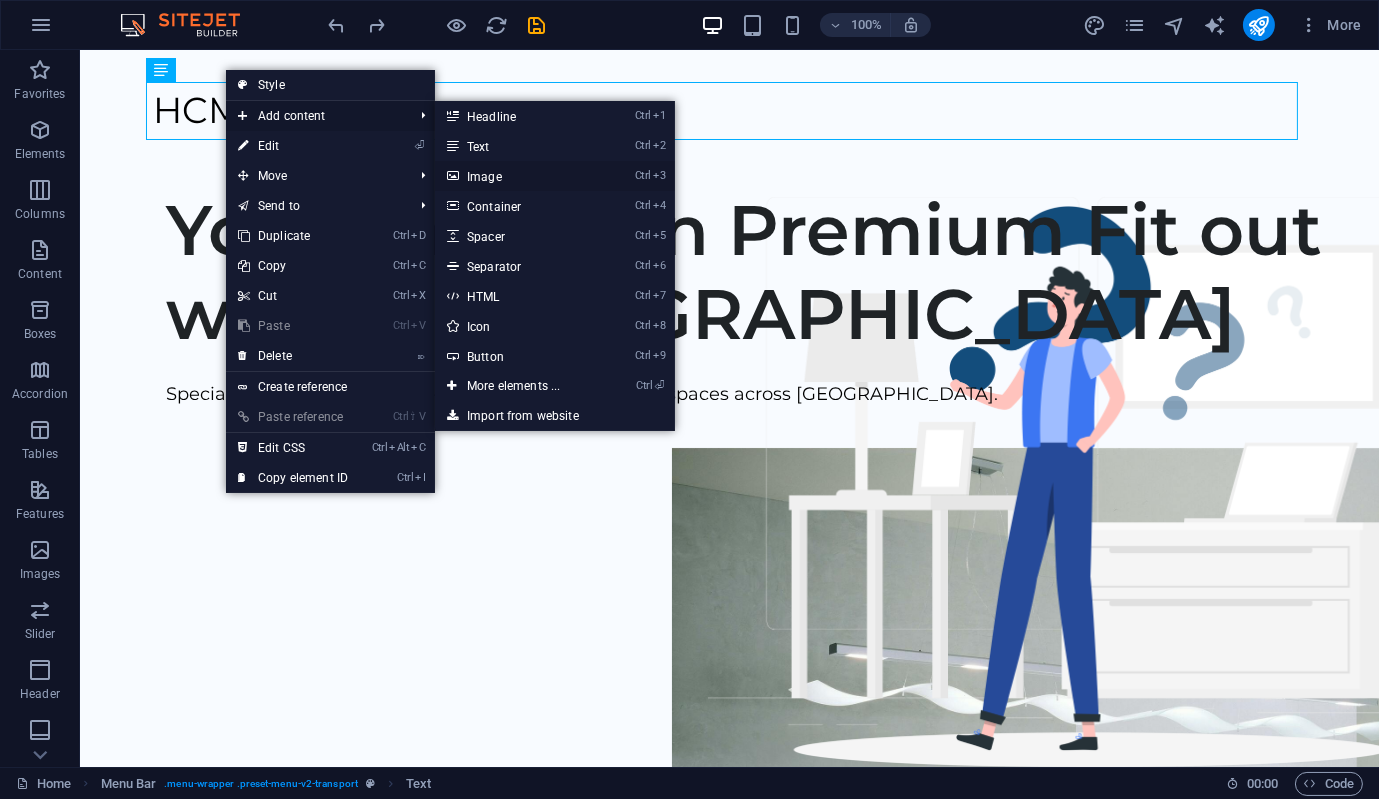 click on "Ctrl 3  Image" at bounding box center (517, 176) 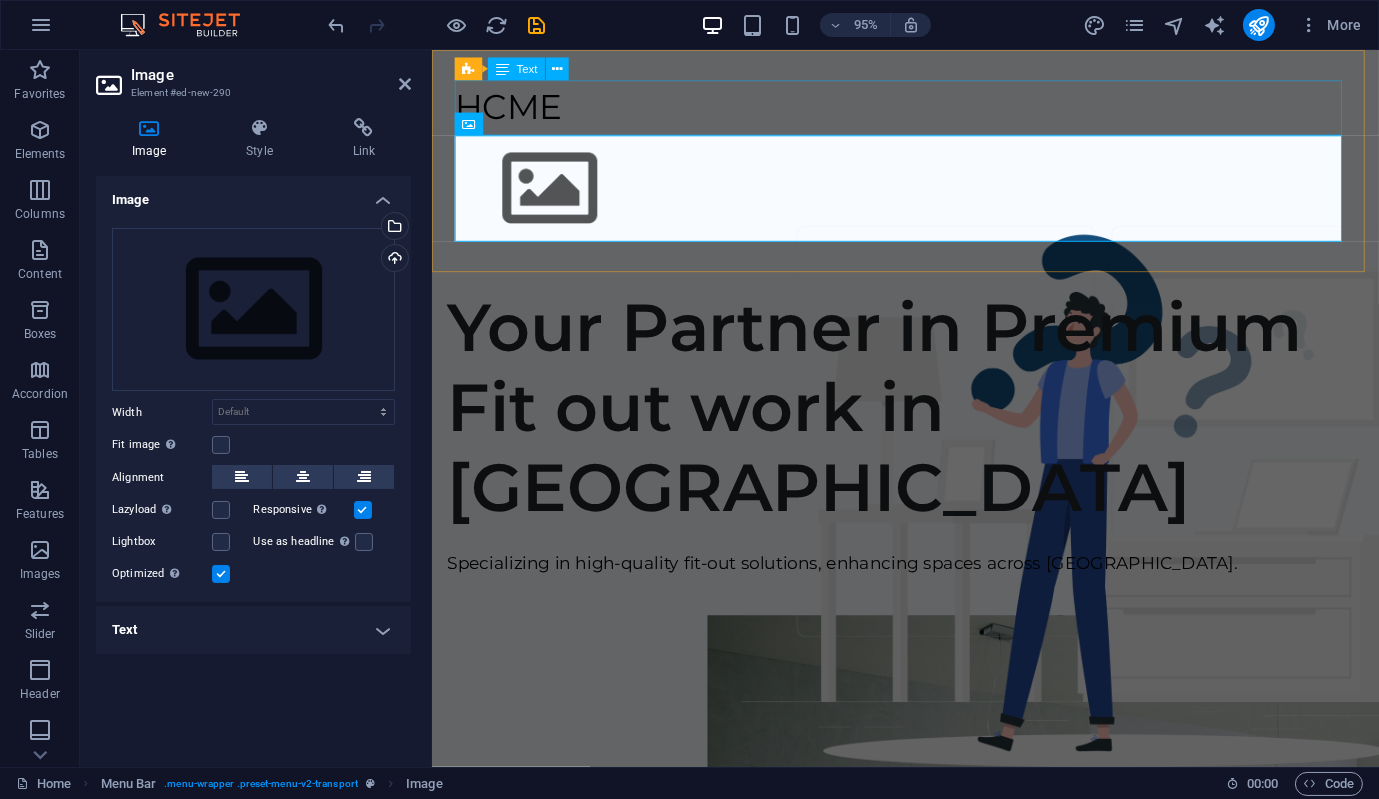 click on "HCME" at bounding box center [929, 111] 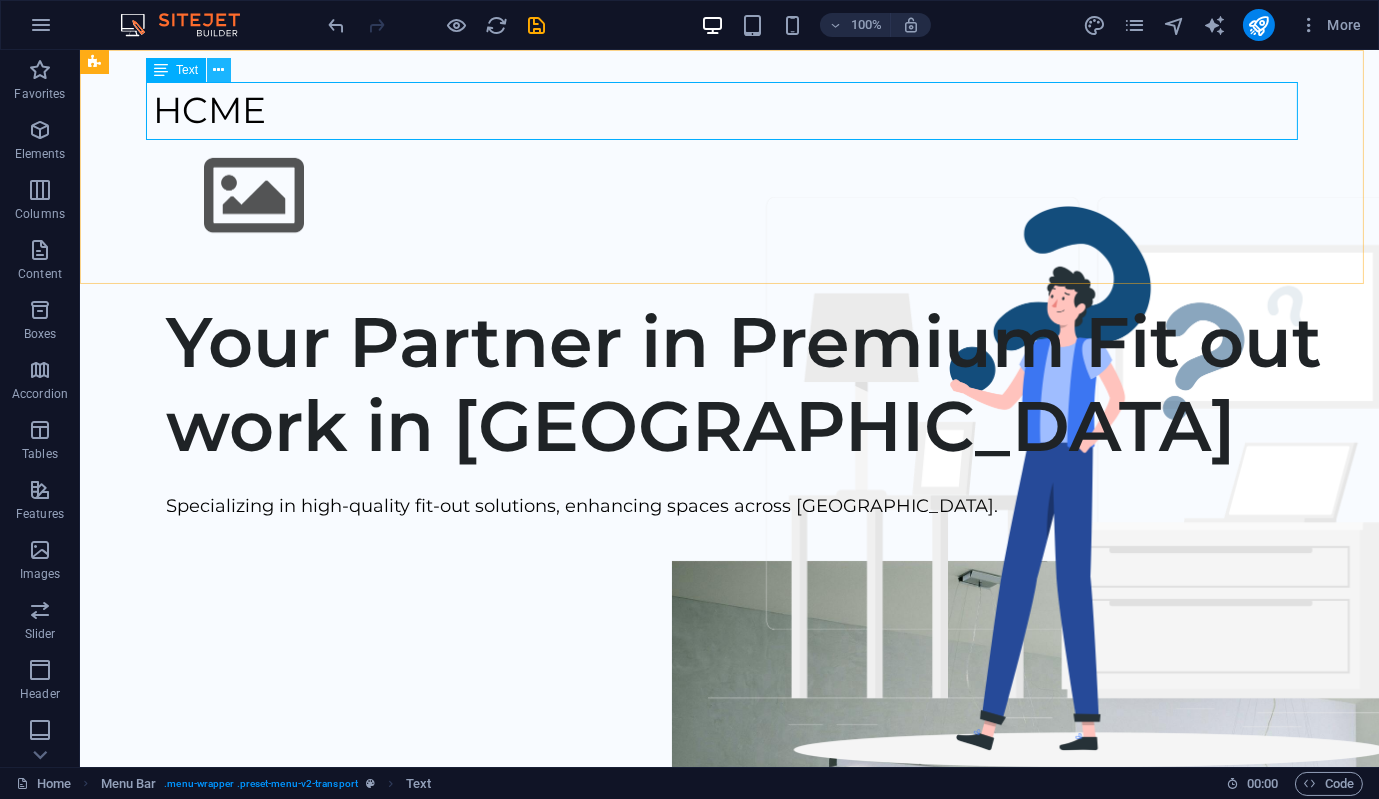 click at bounding box center [219, 70] 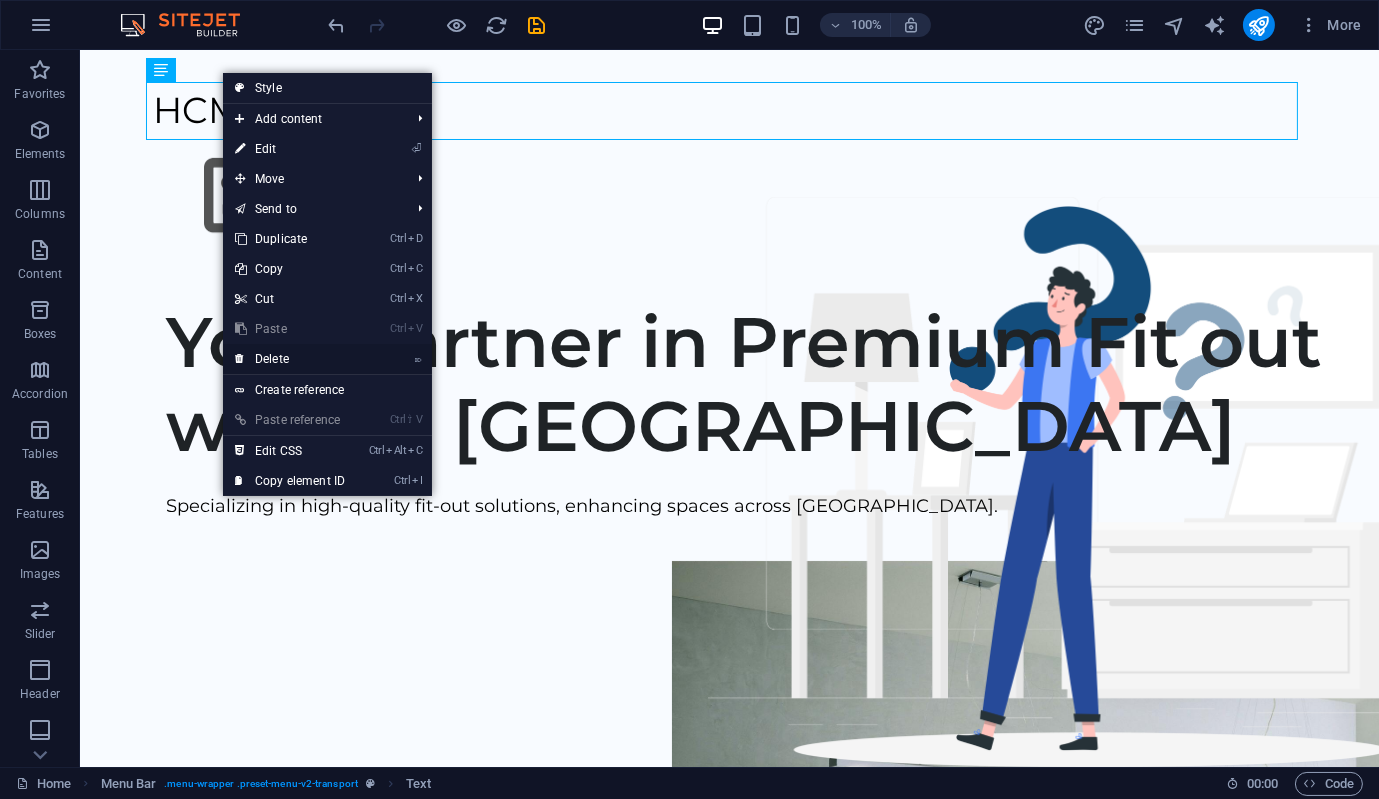 click on "⌦  Delete" at bounding box center (290, 359) 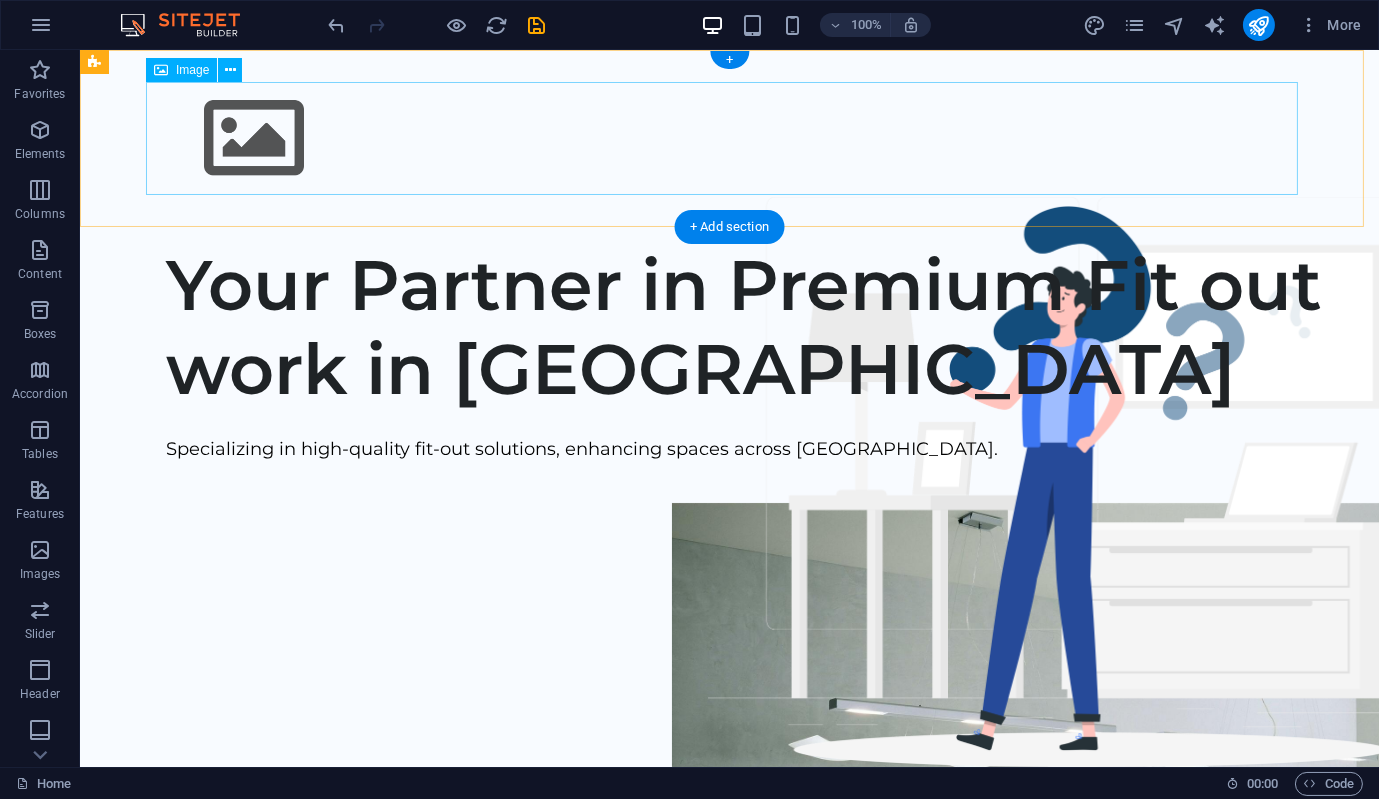 click at bounding box center [730, 138] 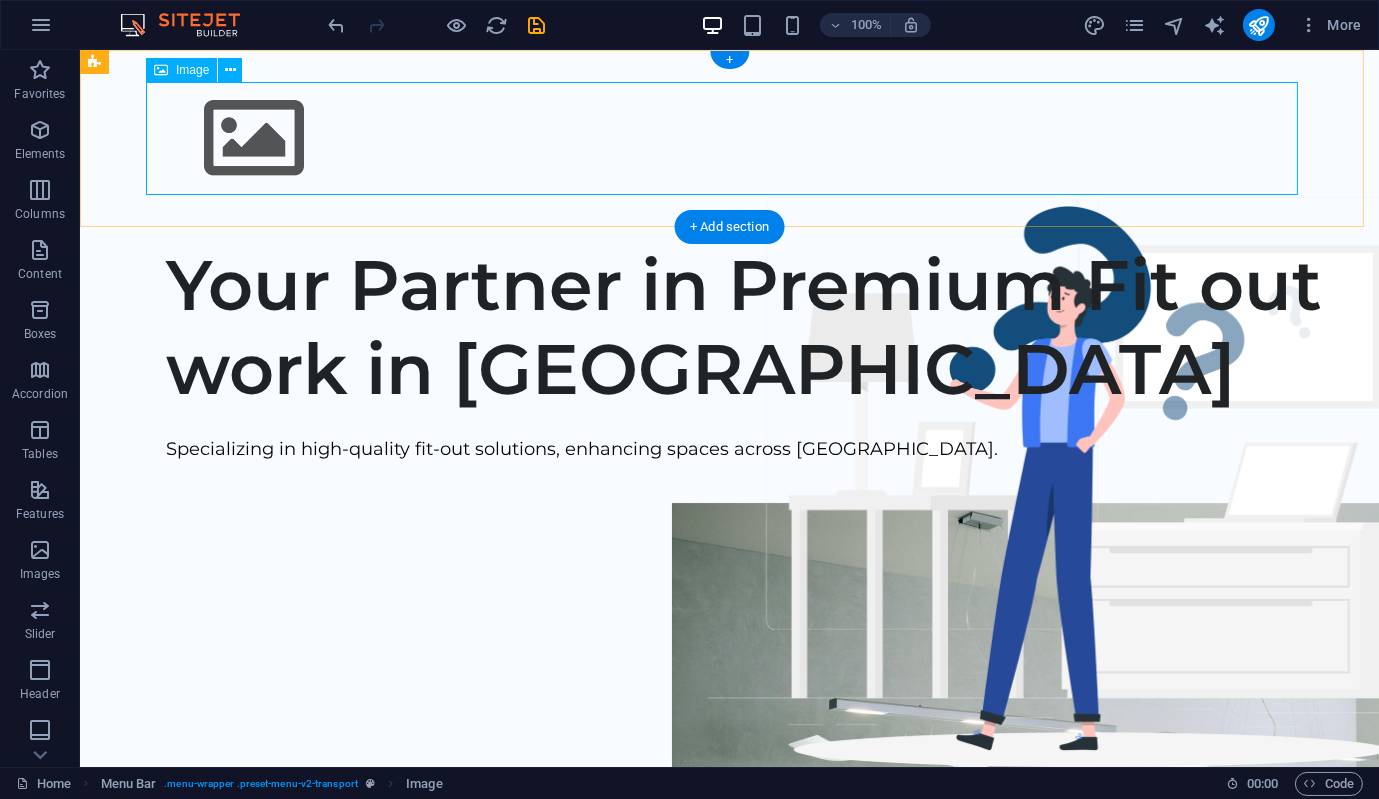 click at bounding box center [730, 138] 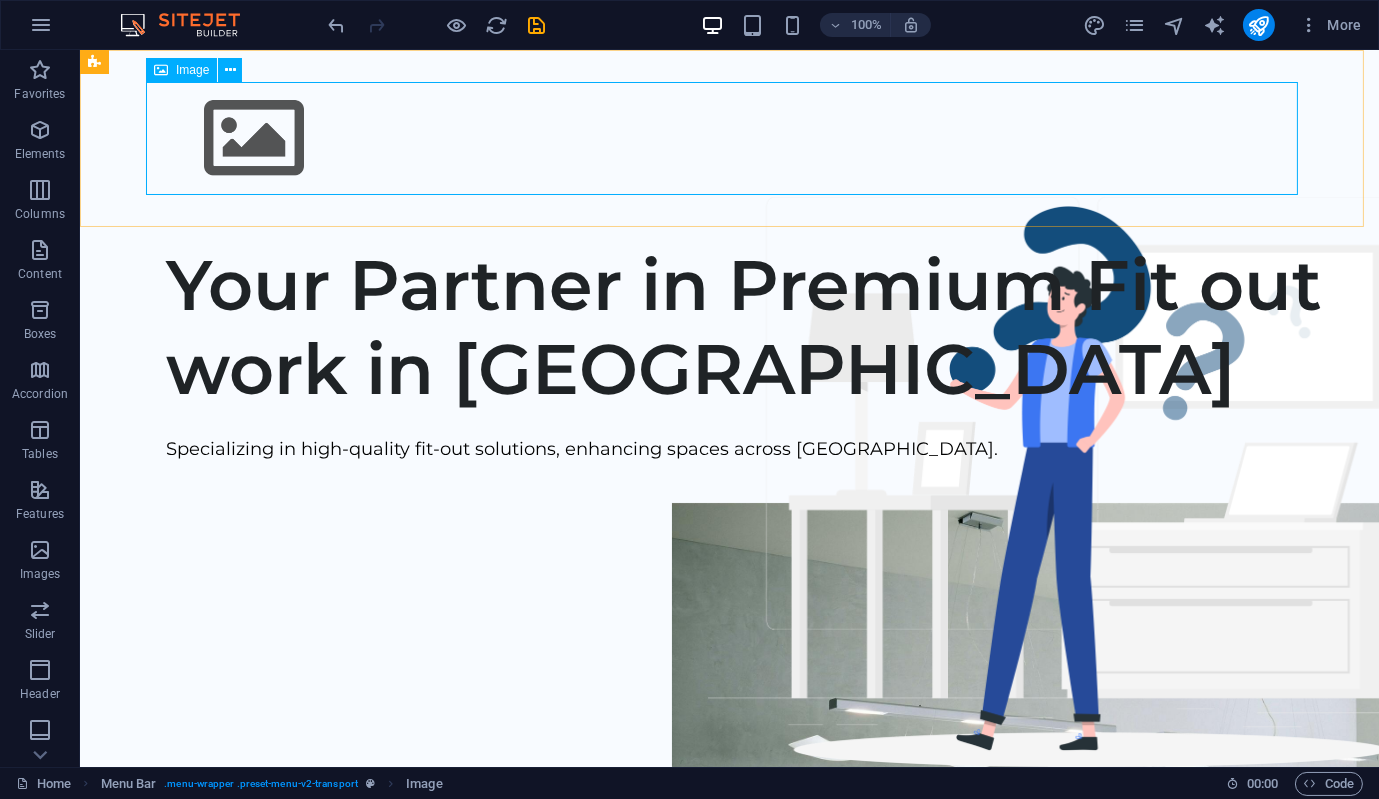 click at bounding box center (730, 138) 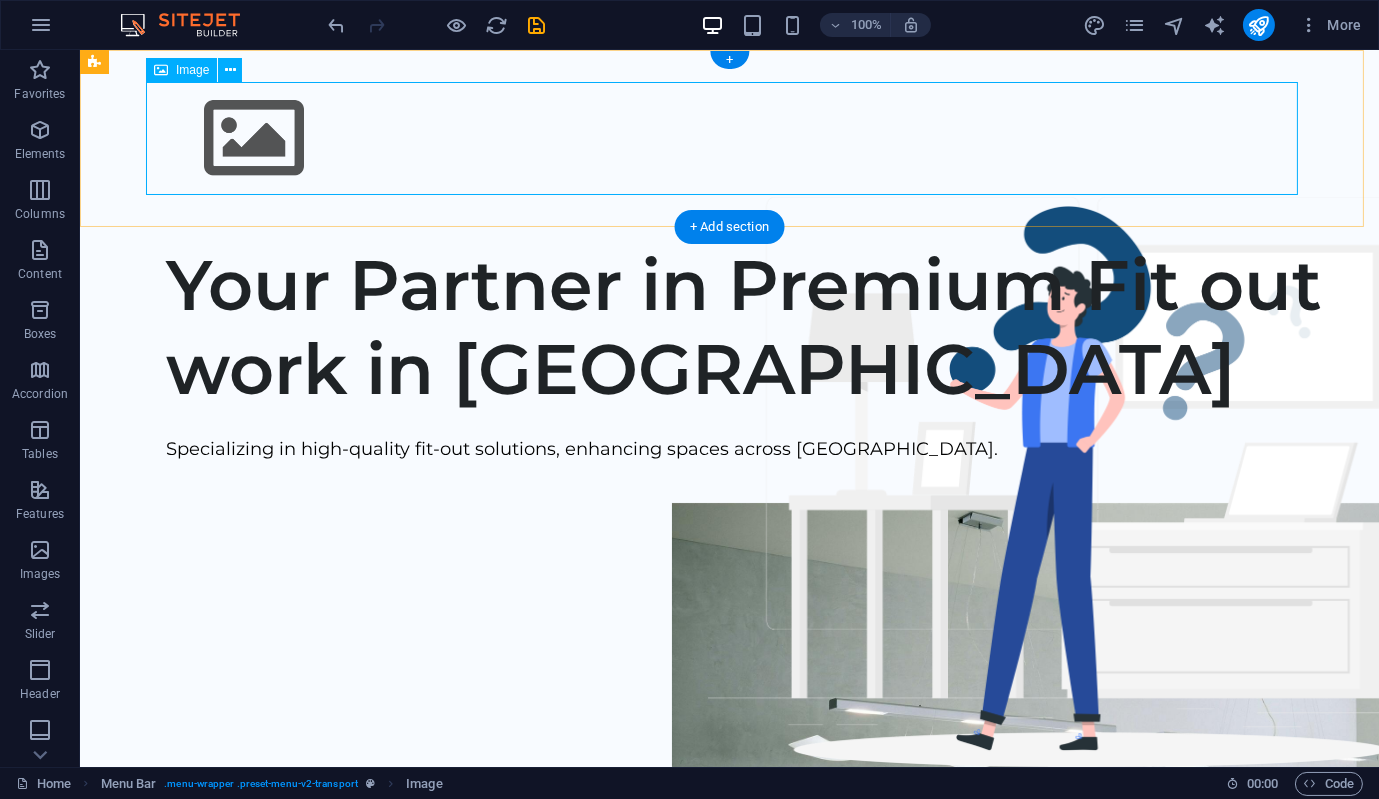 click at bounding box center (730, 138) 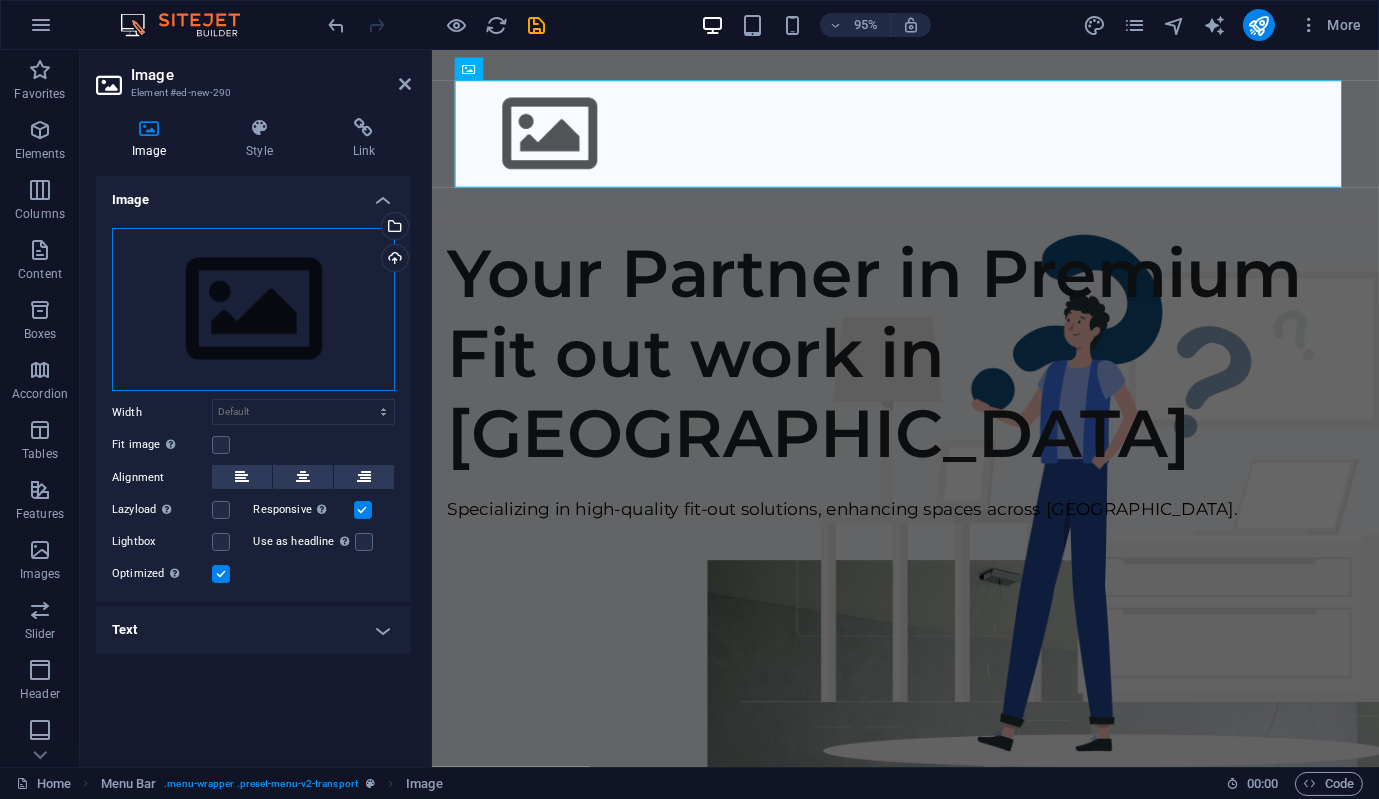 click on "Drag files here, click to choose files or select files from Files or our free stock photos & videos" at bounding box center [253, 310] 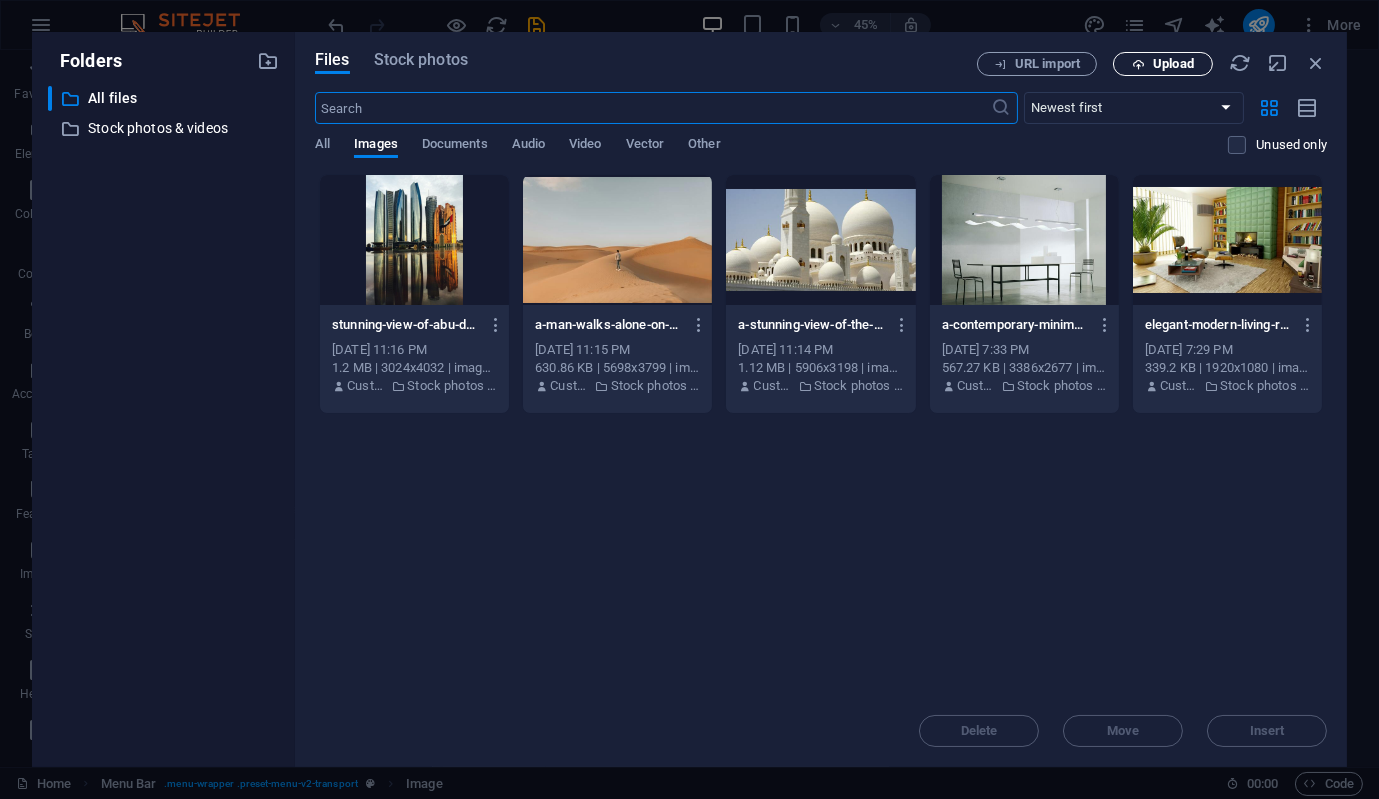 click at bounding box center [1138, 64] 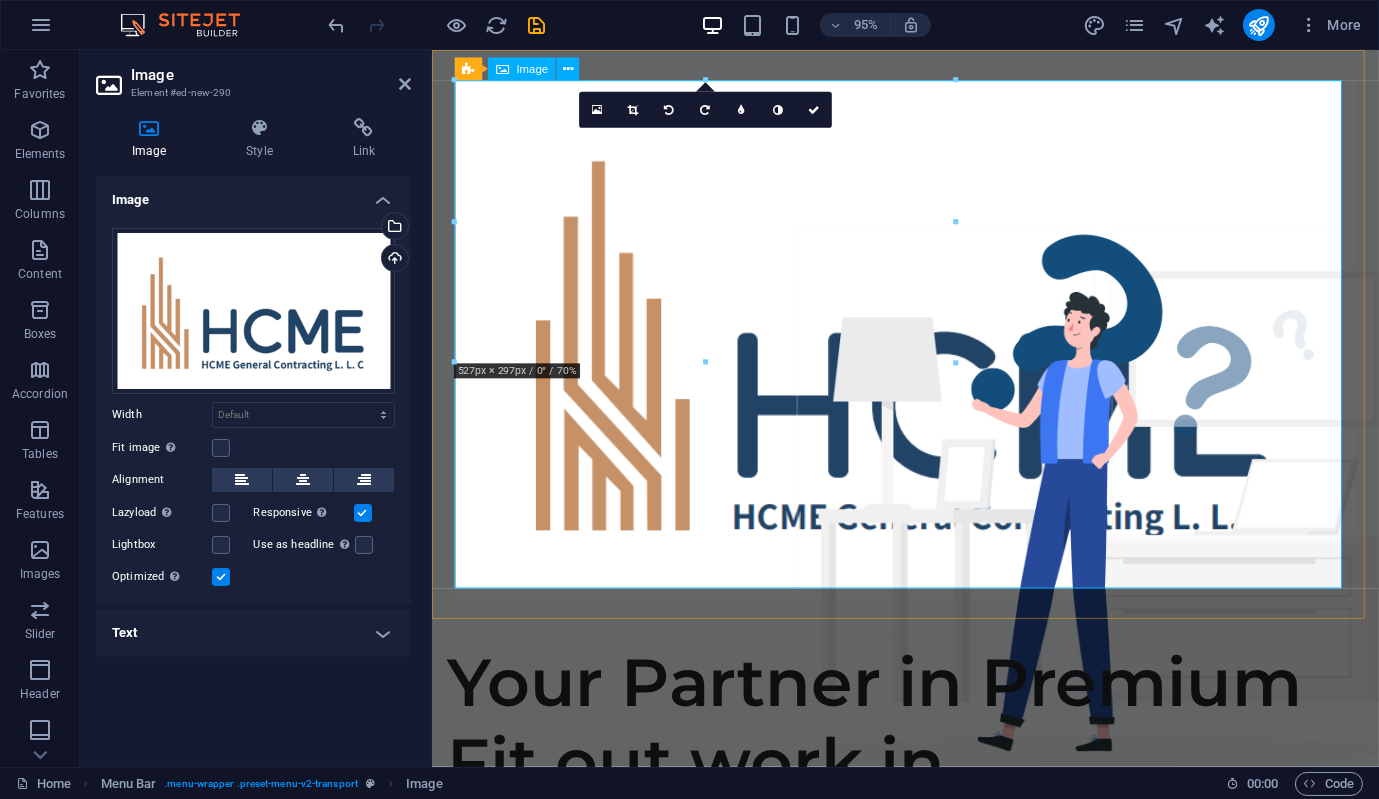 click at bounding box center (929, 354) 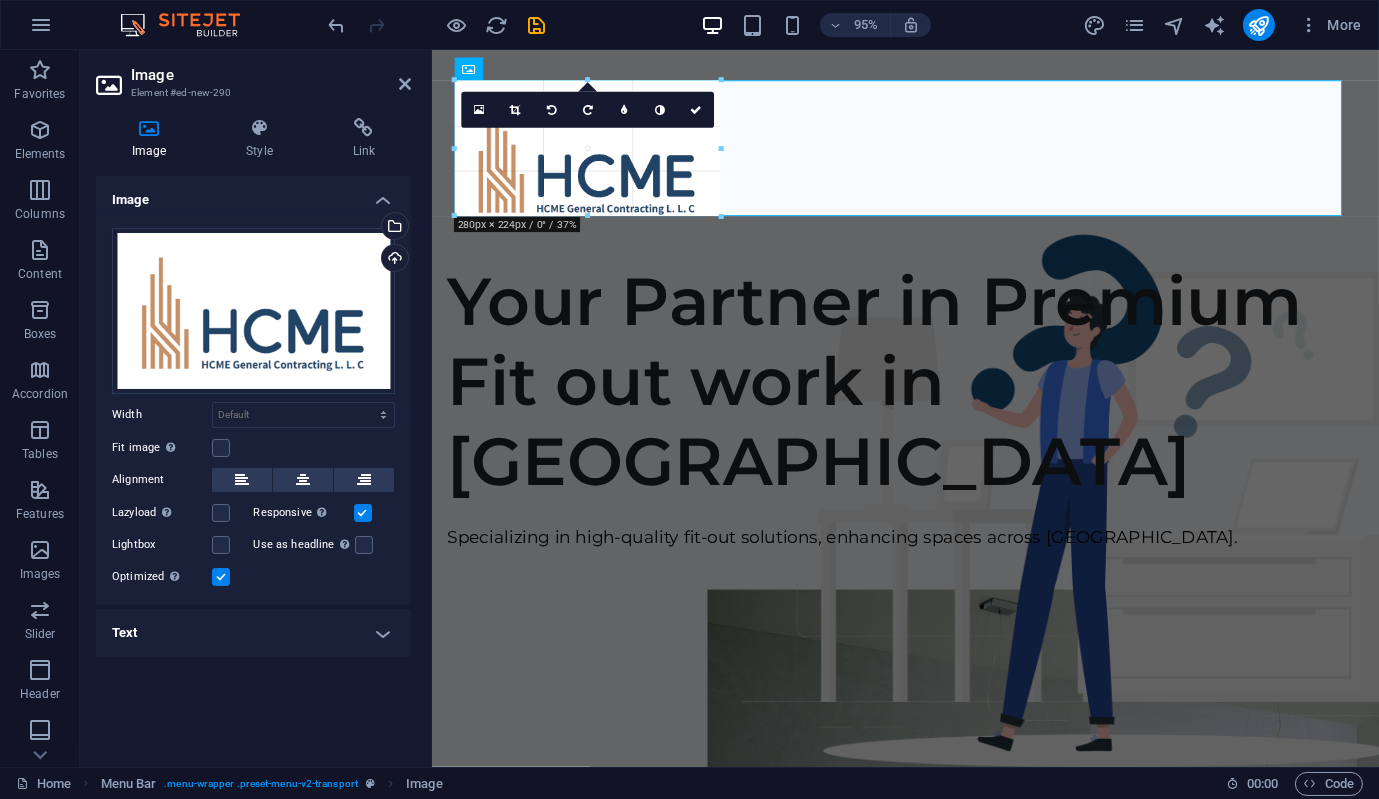 drag, startPoint x: 452, startPoint y: 79, endPoint x: 800, endPoint y: 395, distance: 470.0638 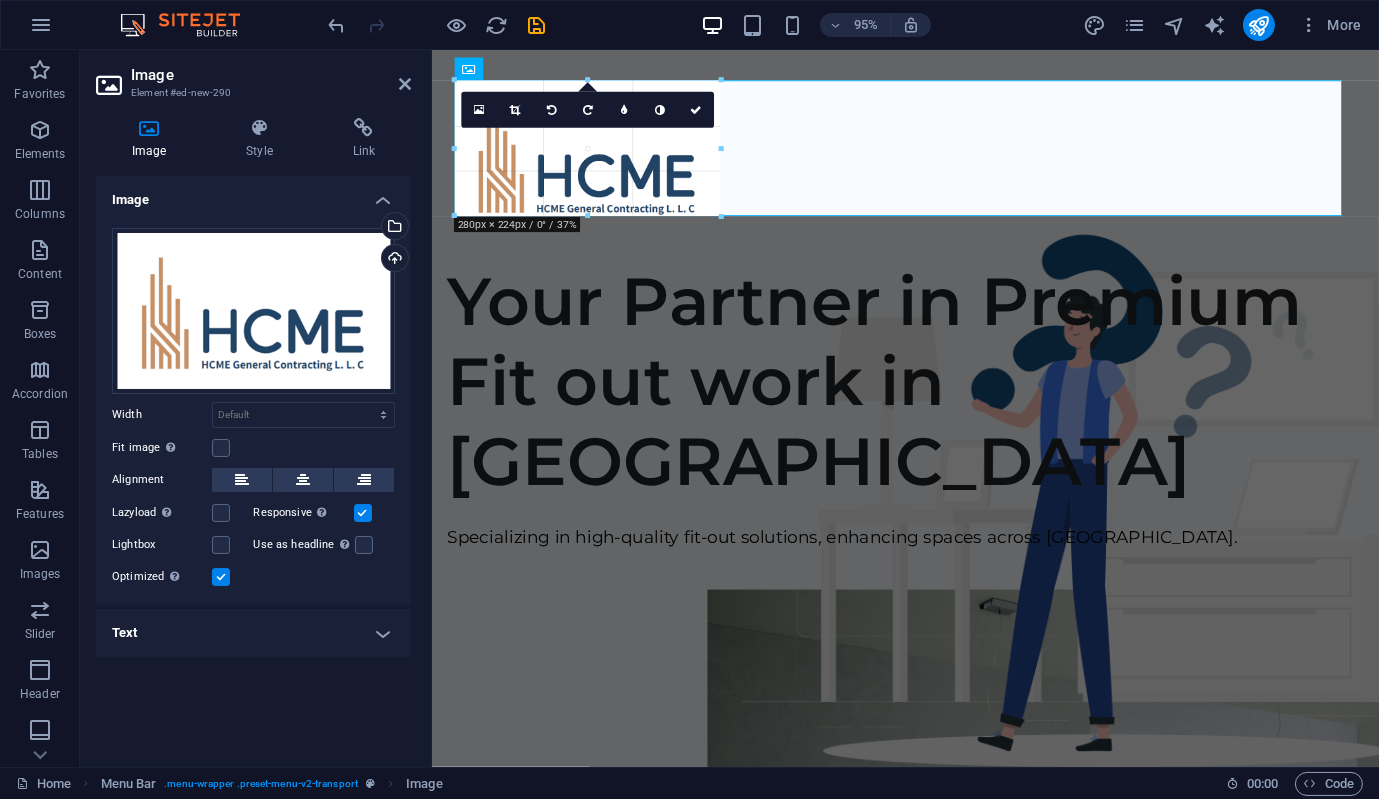type on "179" 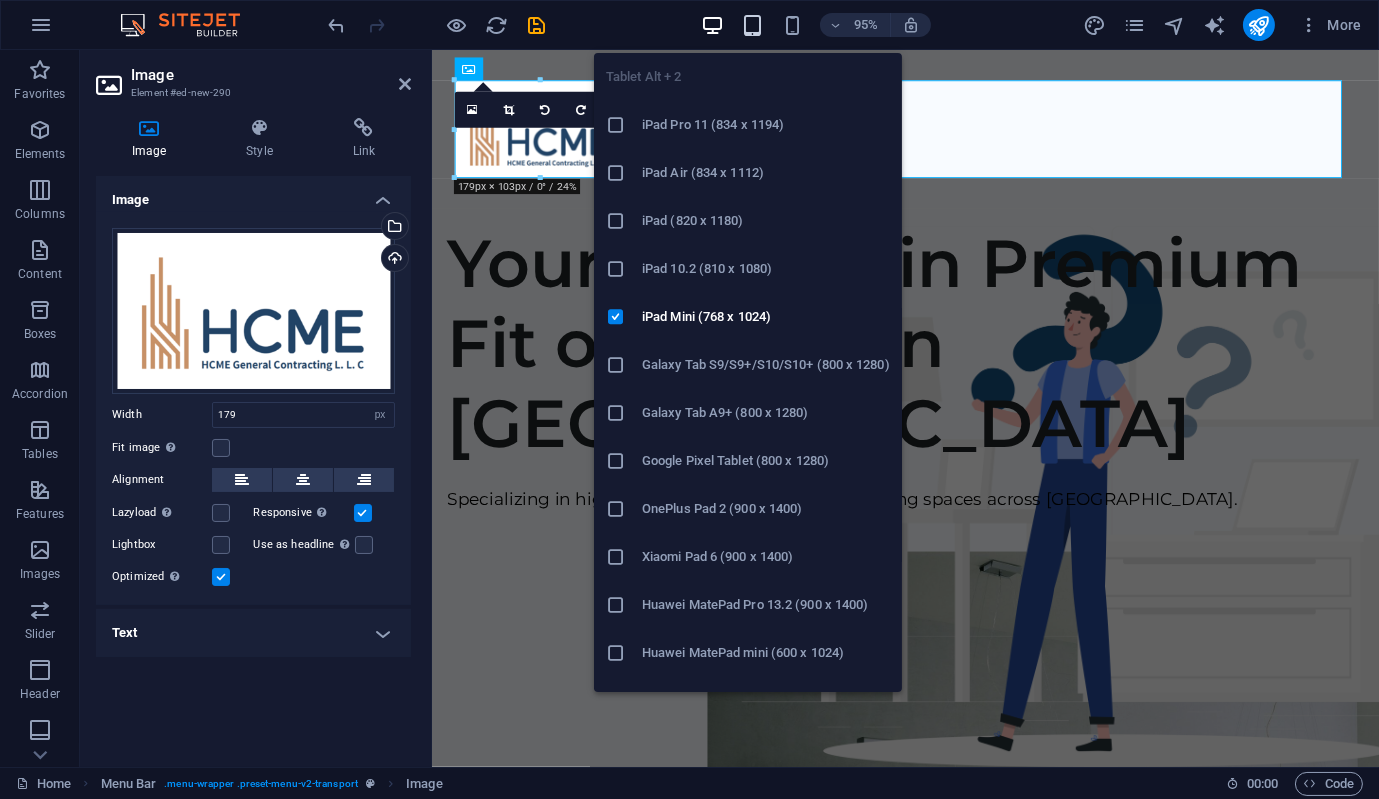 click at bounding box center [752, 25] 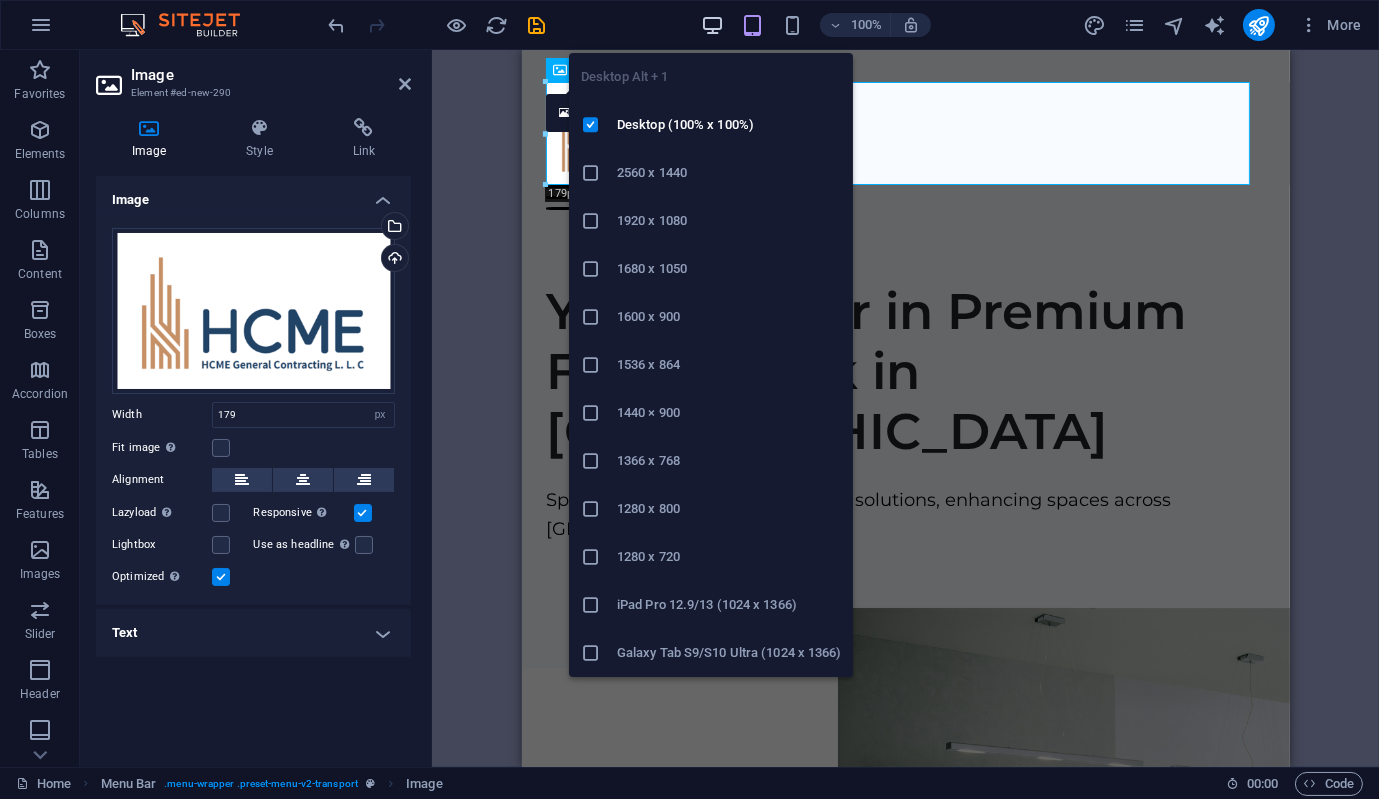 click at bounding box center [712, 25] 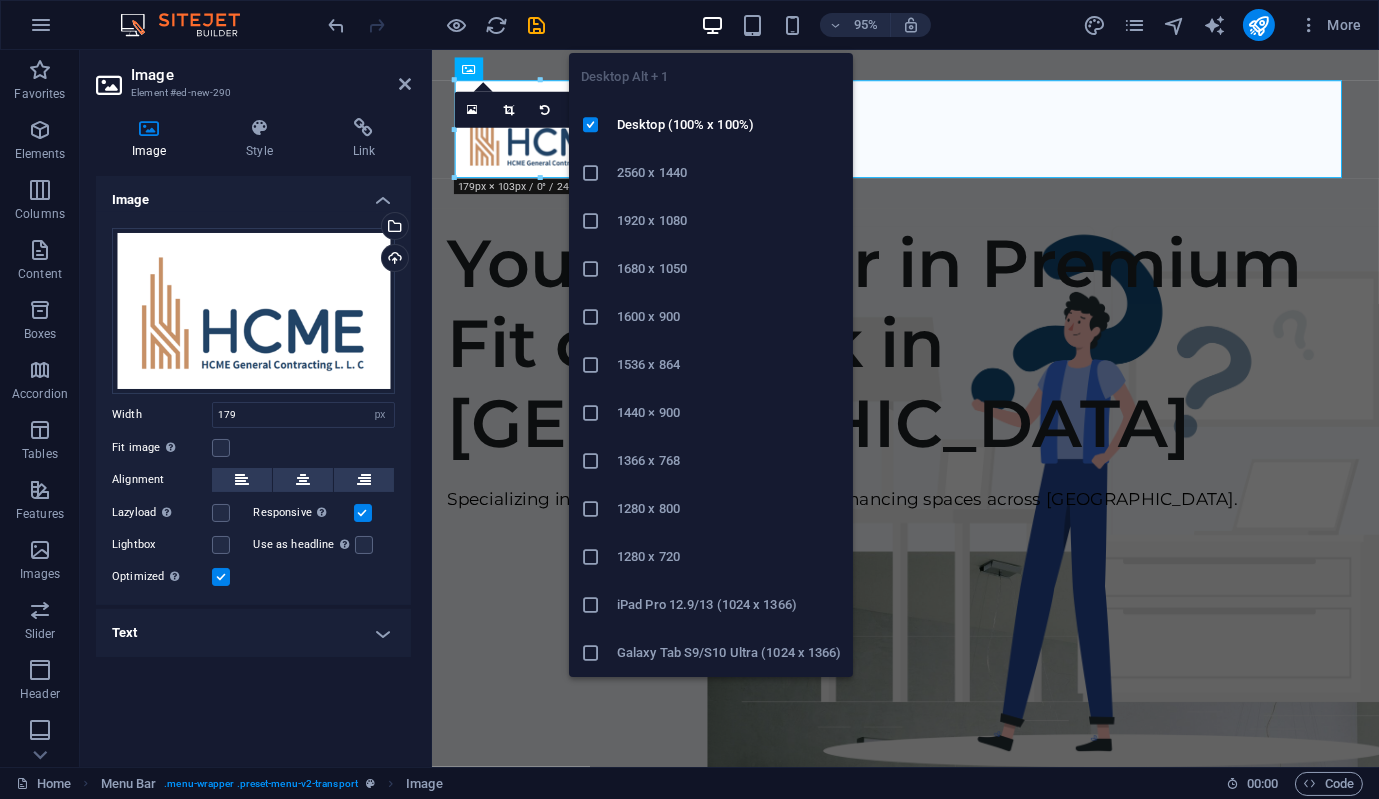 click on "1920 x 1080" at bounding box center (729, 221) 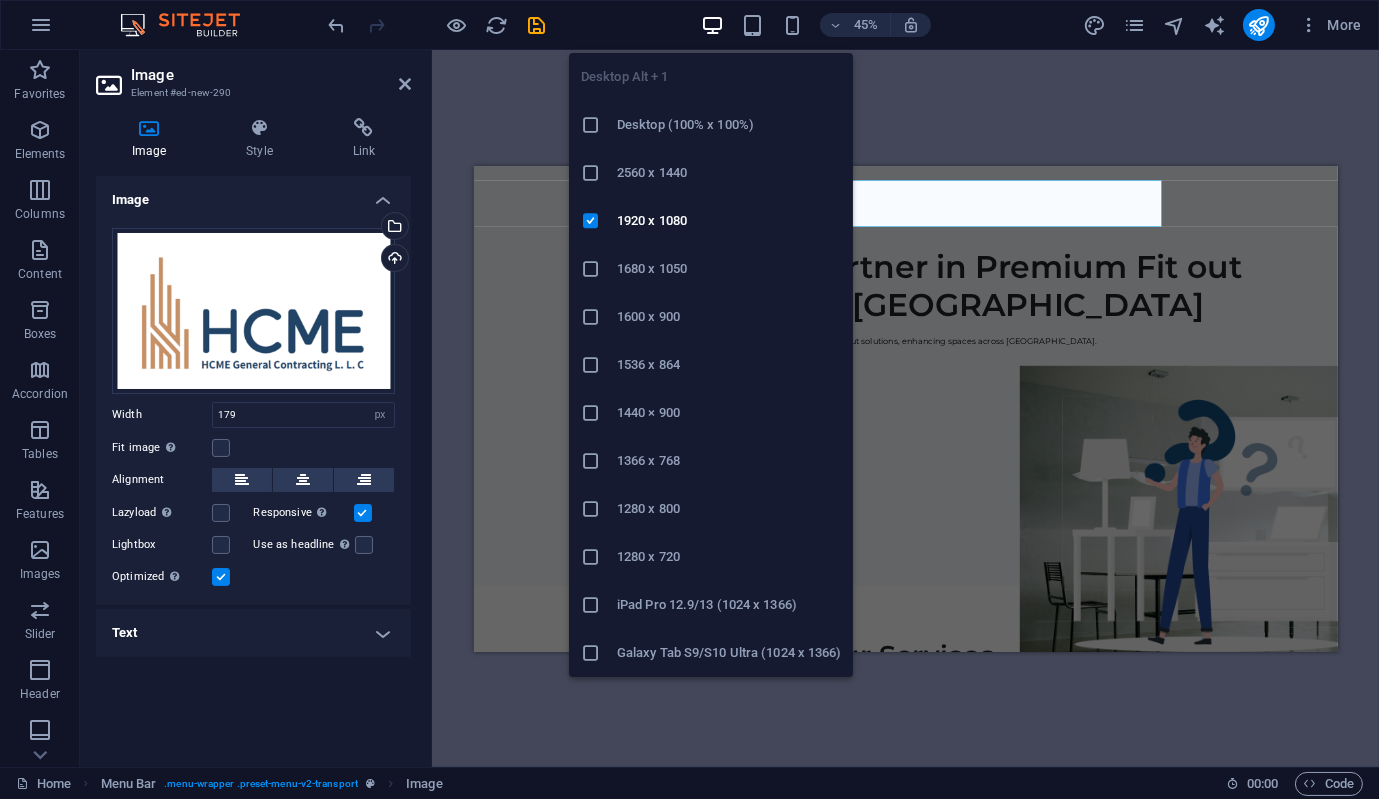 click at bounding box center [712, 25] 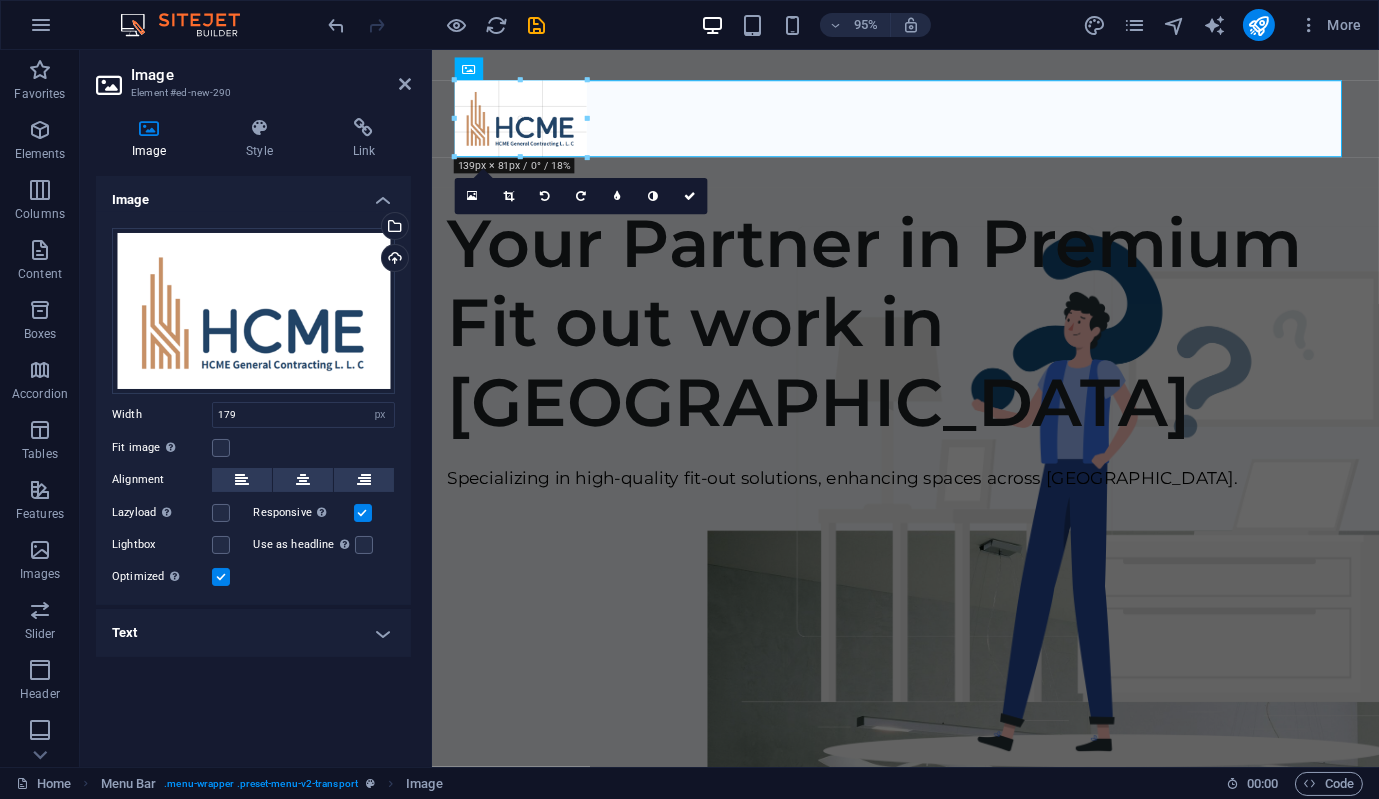 drag, startPoint x: 624, startPoint y: 179, endPoint x: 581, endPoint y: 127, distance: 67.47592 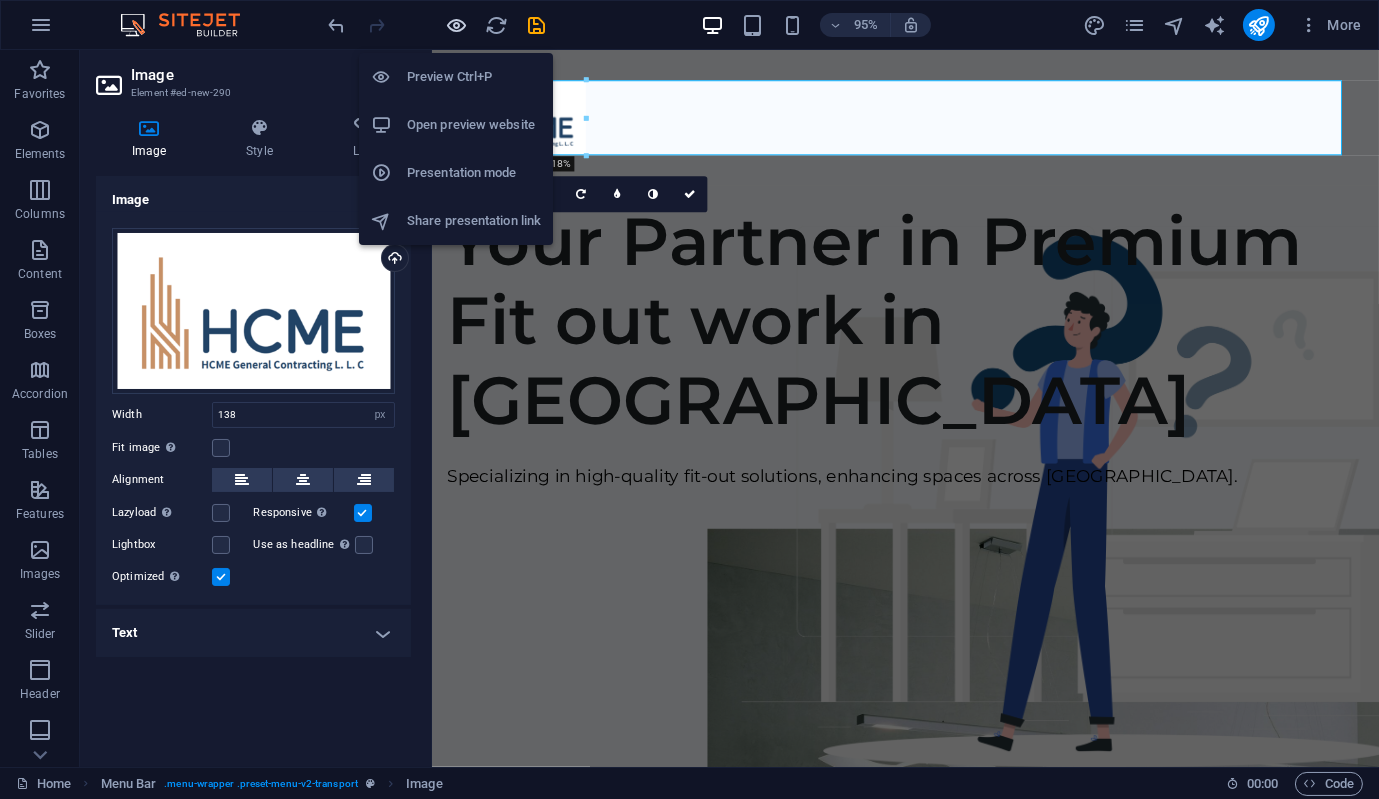 click at bounding box center [457, 25] 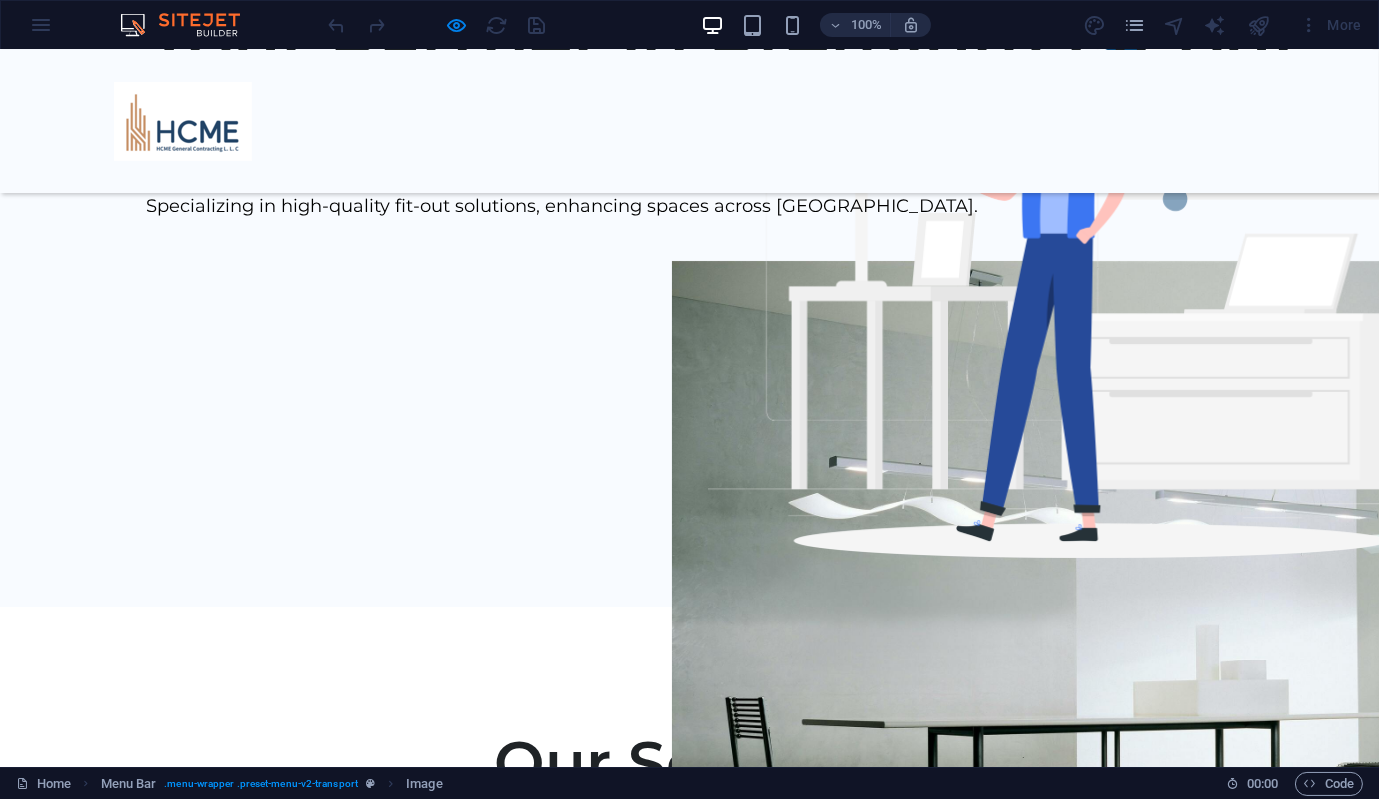 scroll, scrollTop: 0, scrollLeft: 0, axis: both 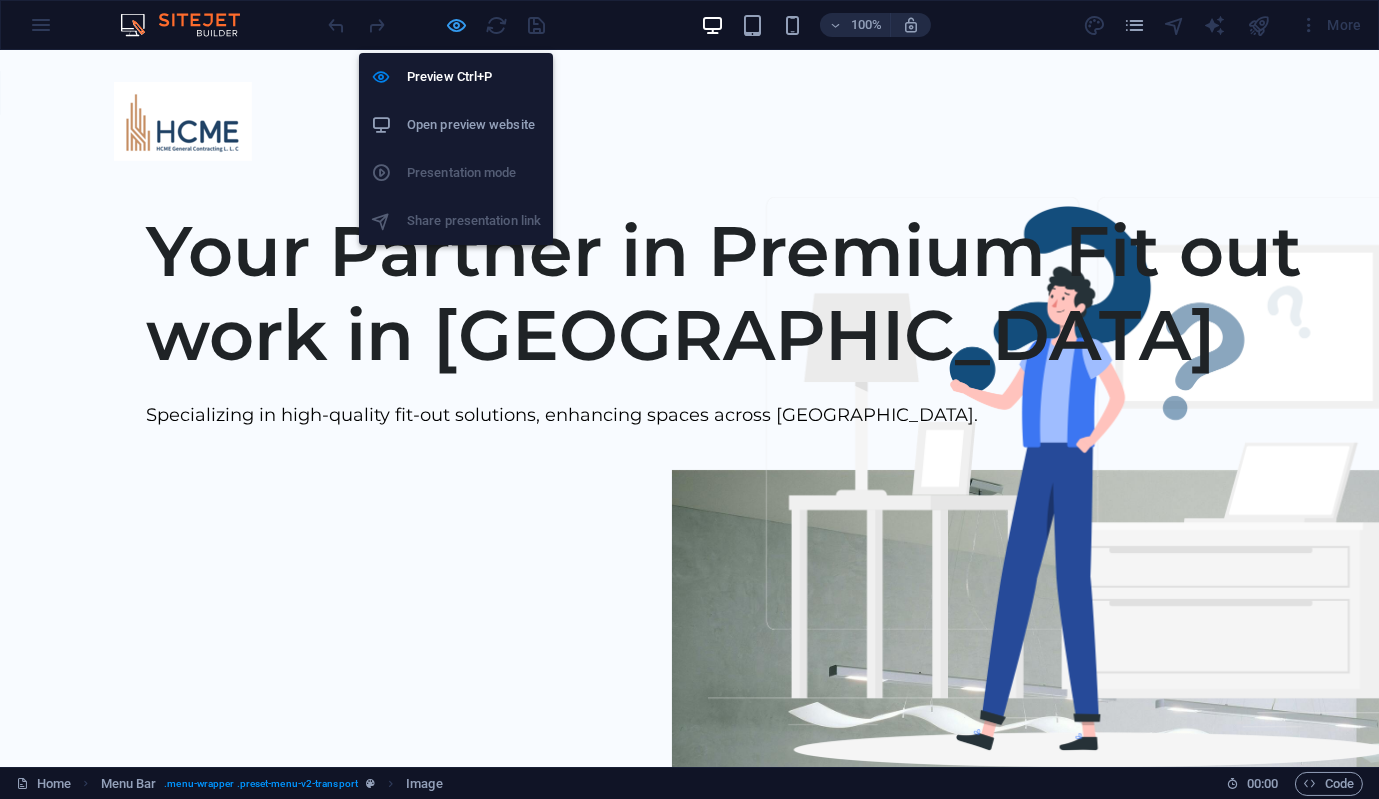click at bounding box center (457, 25) 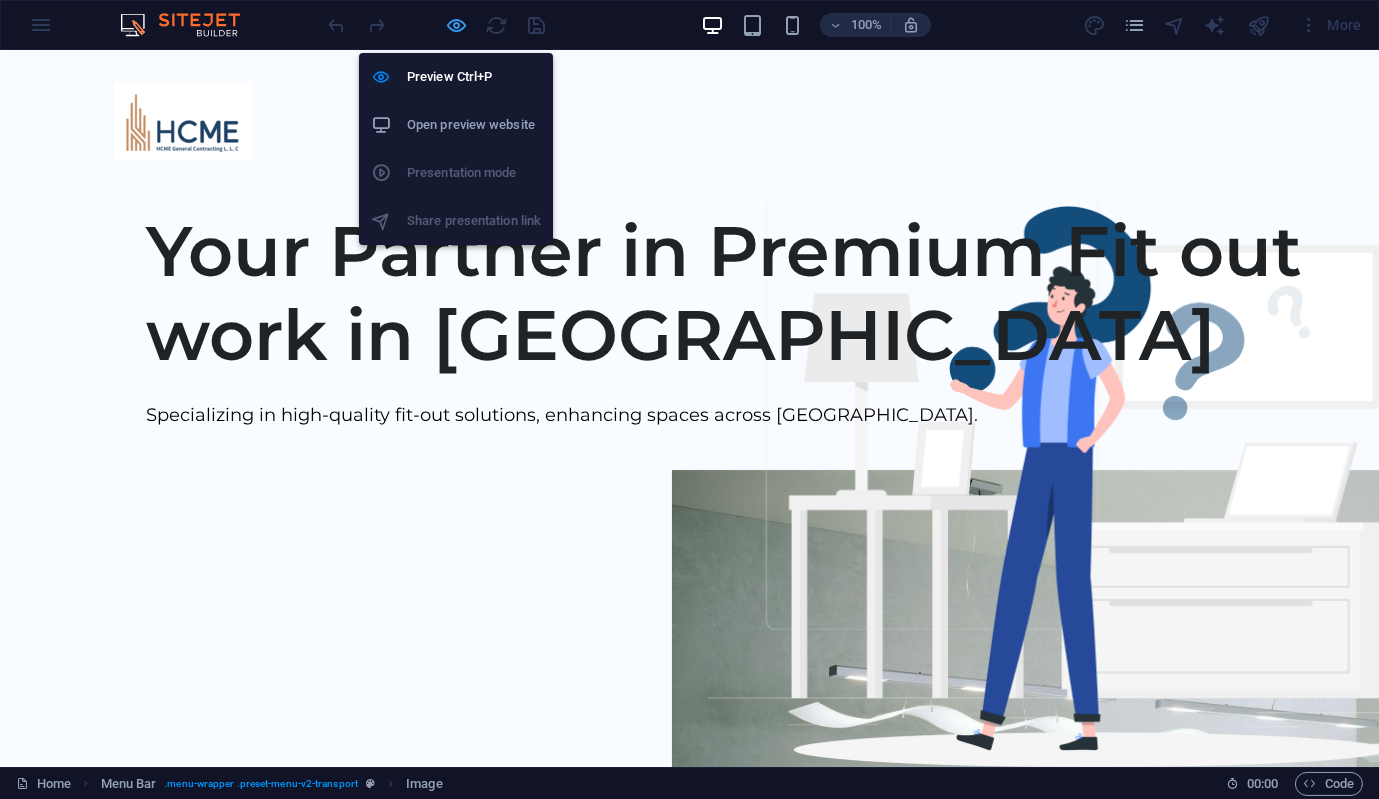 select on "px" 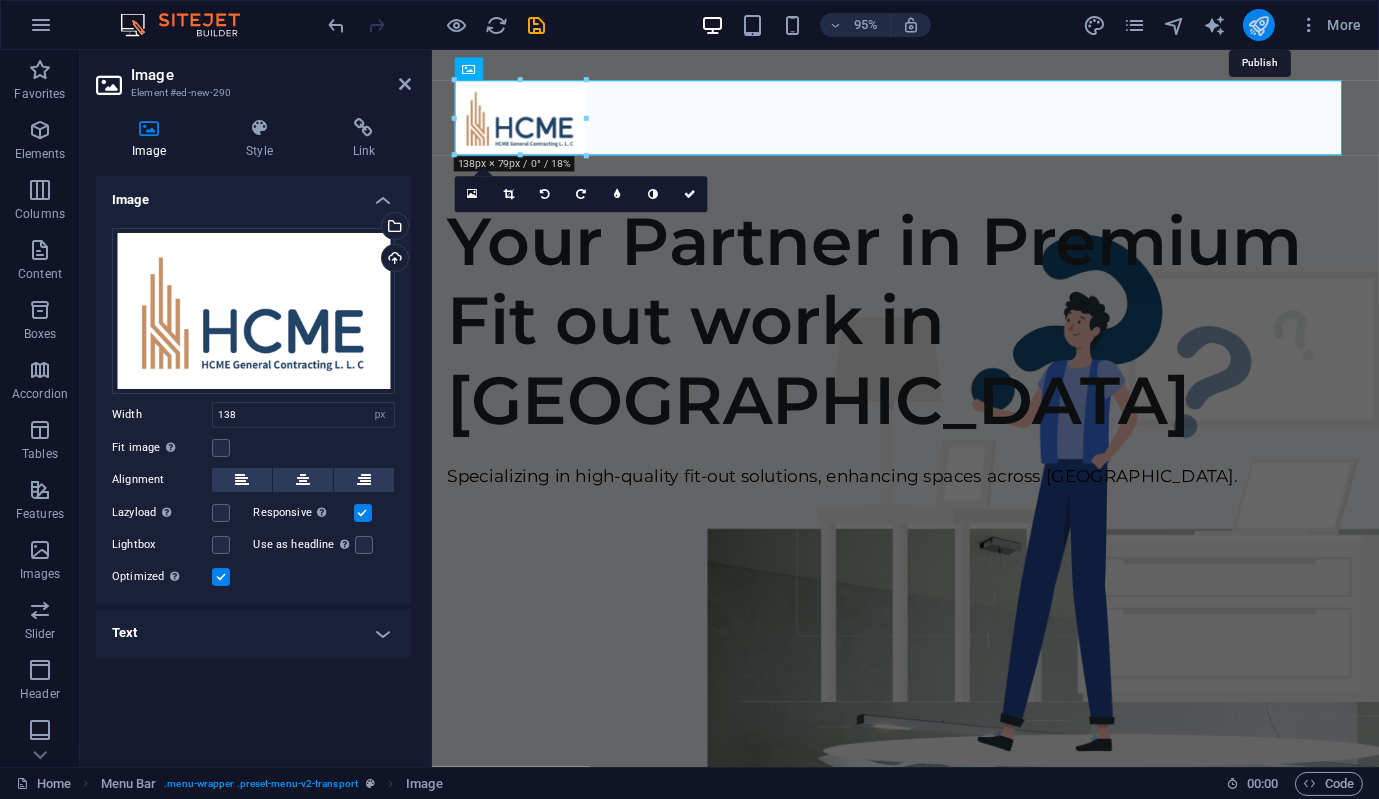 click at bounding box center [1258, 25] 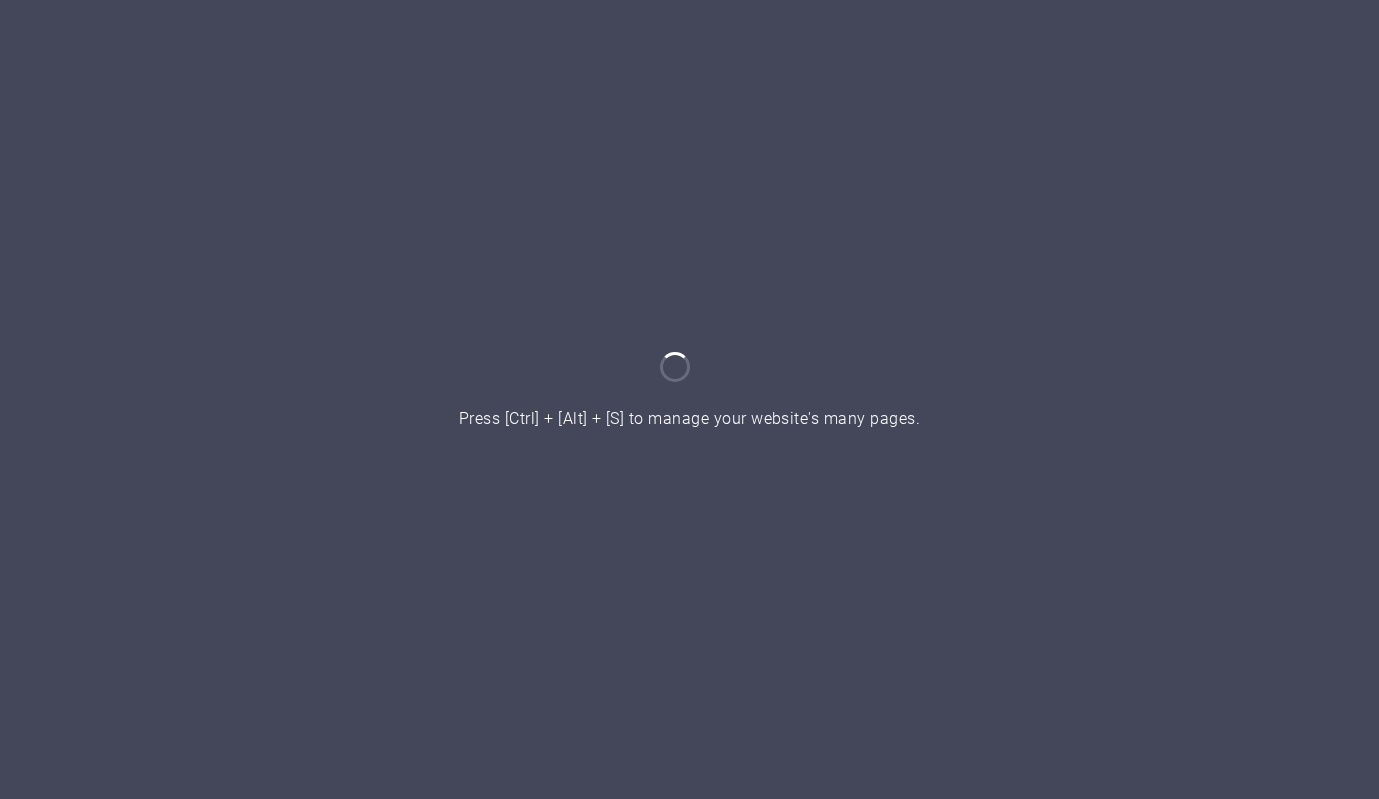 scroll, scrollTop: 0, scrollLeft: 0, axis: both 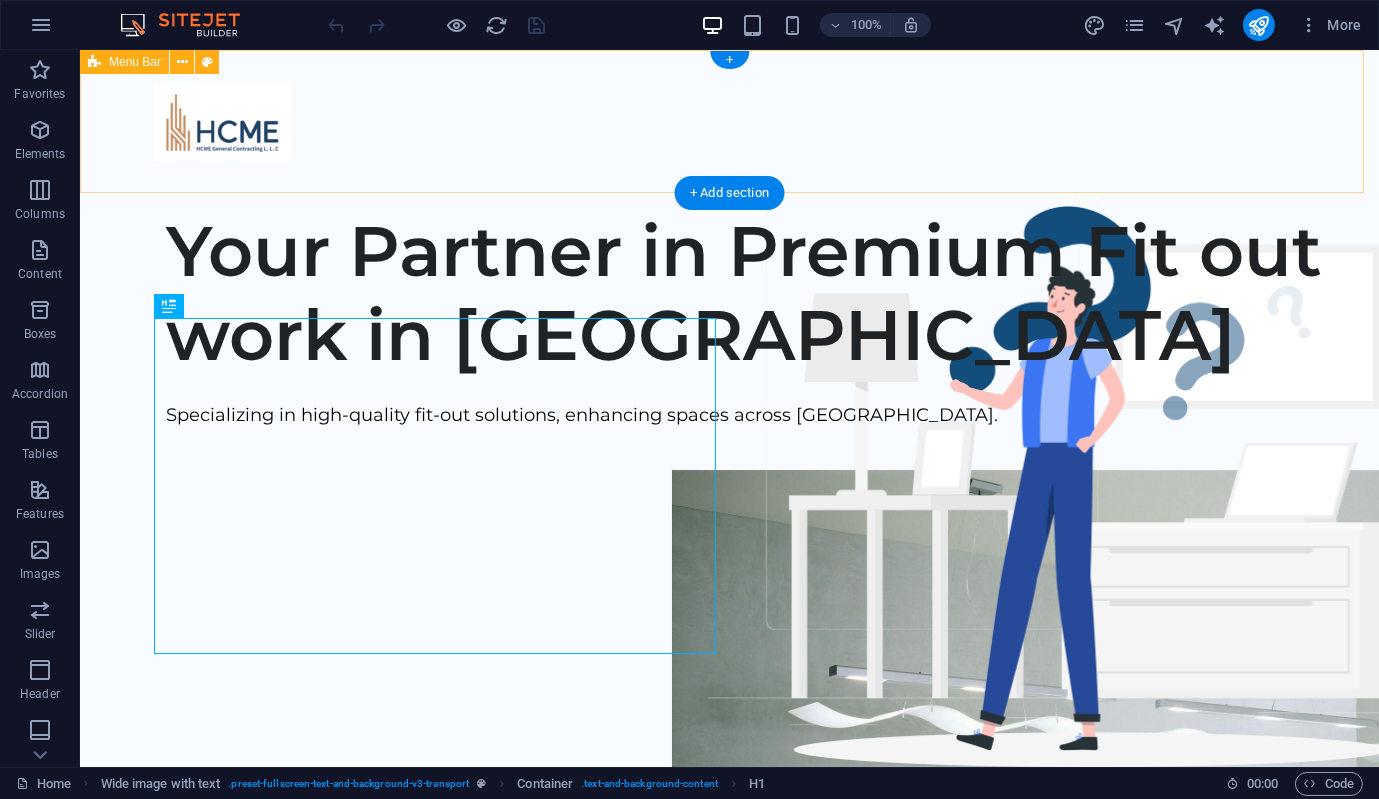 click at bounding box center [729, 121] 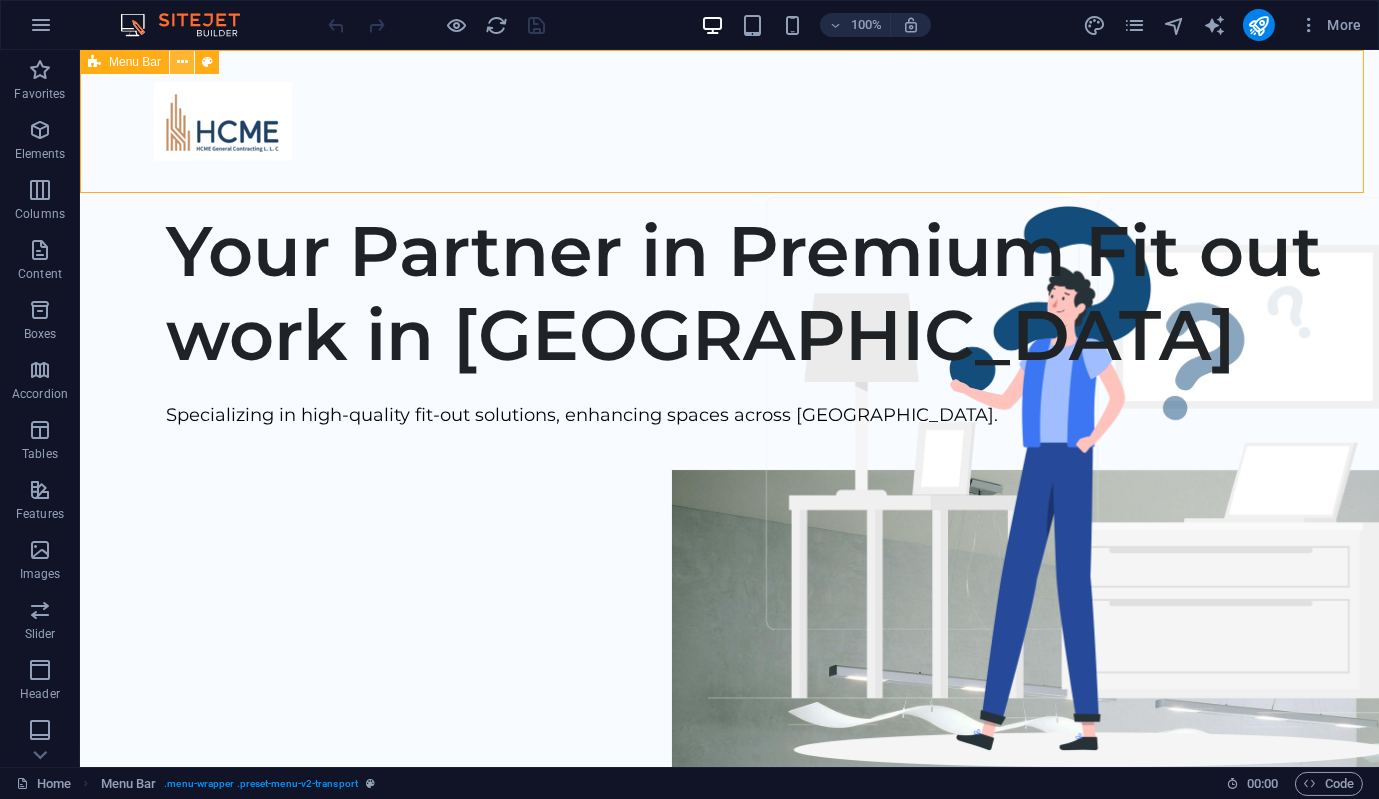 click at bounding box center (182, 62) 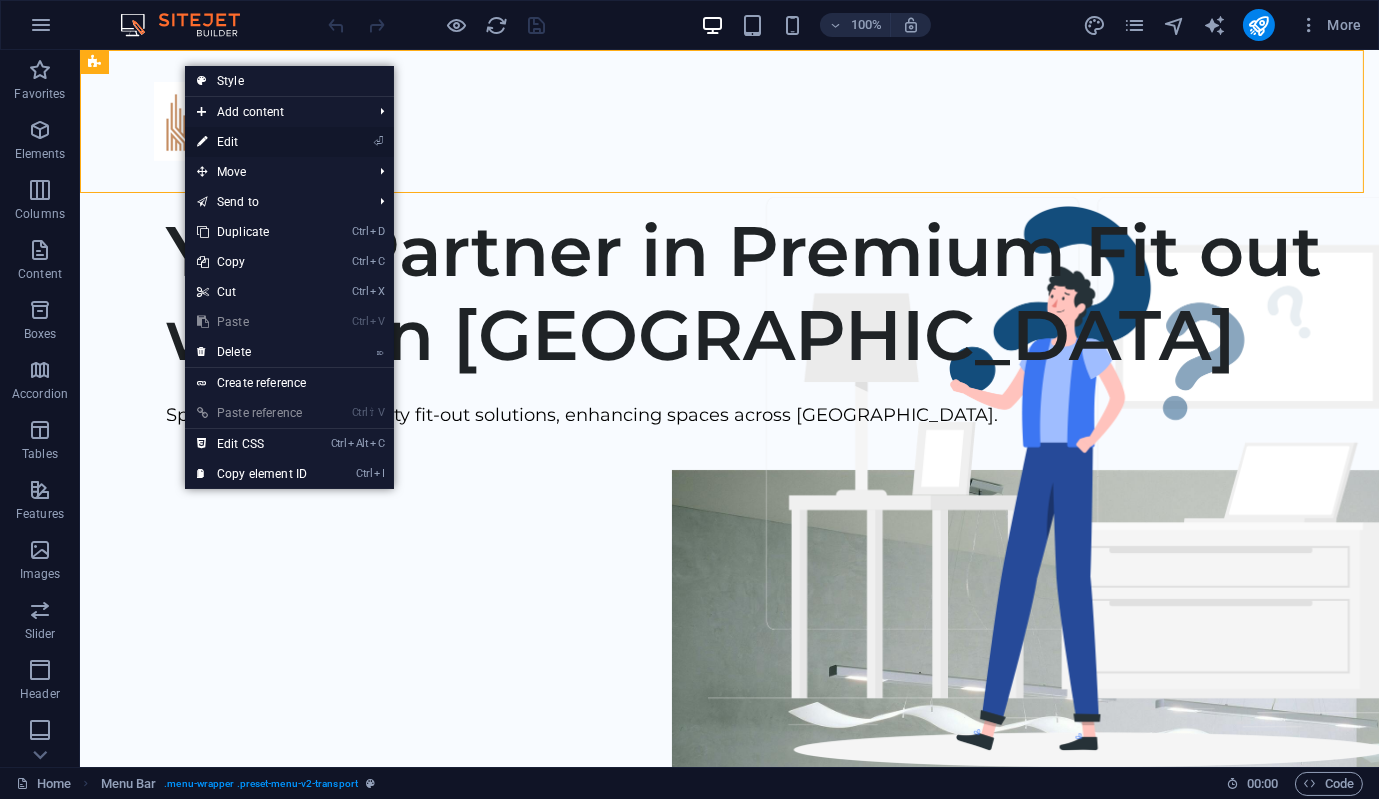 click on "⏎  Edit" at bounding box center (252, 142) 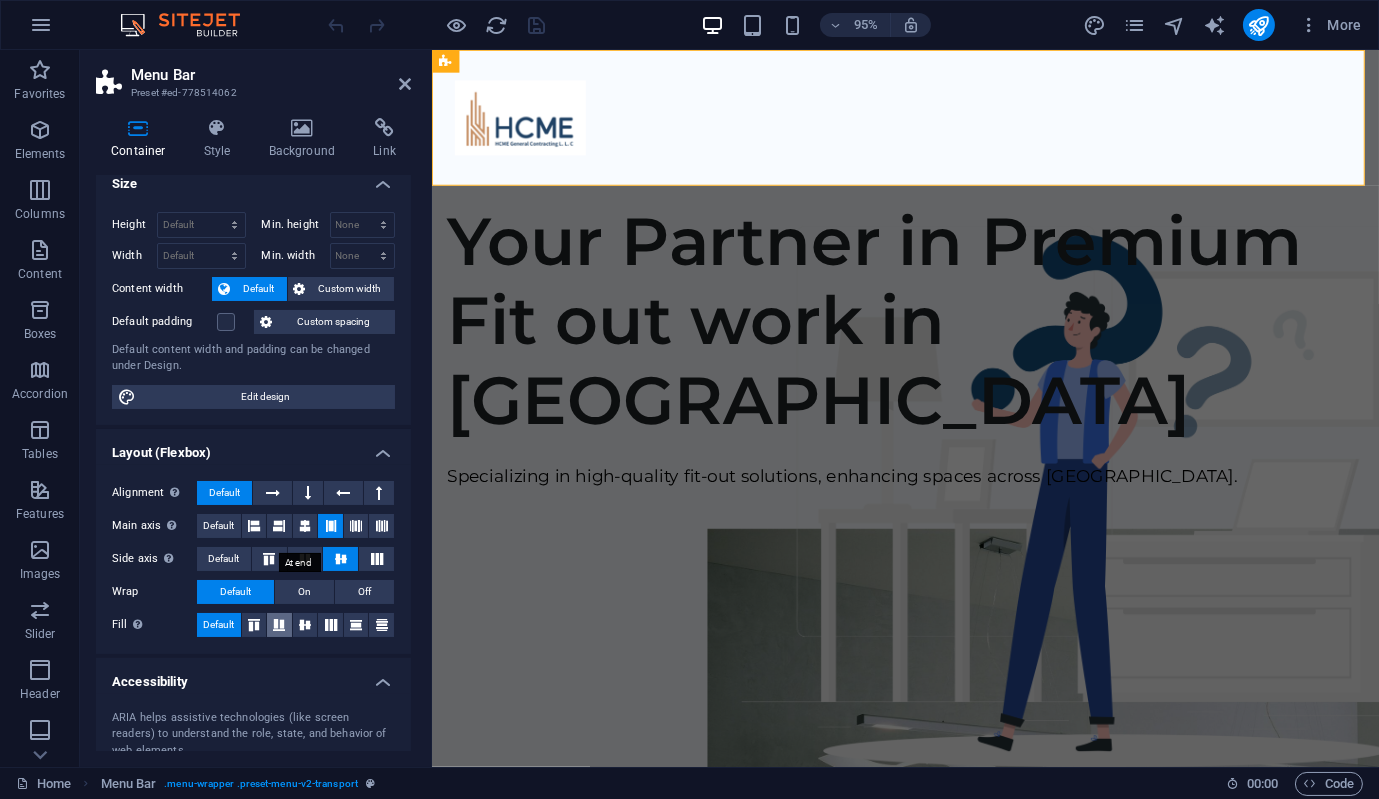 scroll, scrollTop: 0, scrollLeft: 0, axis: both 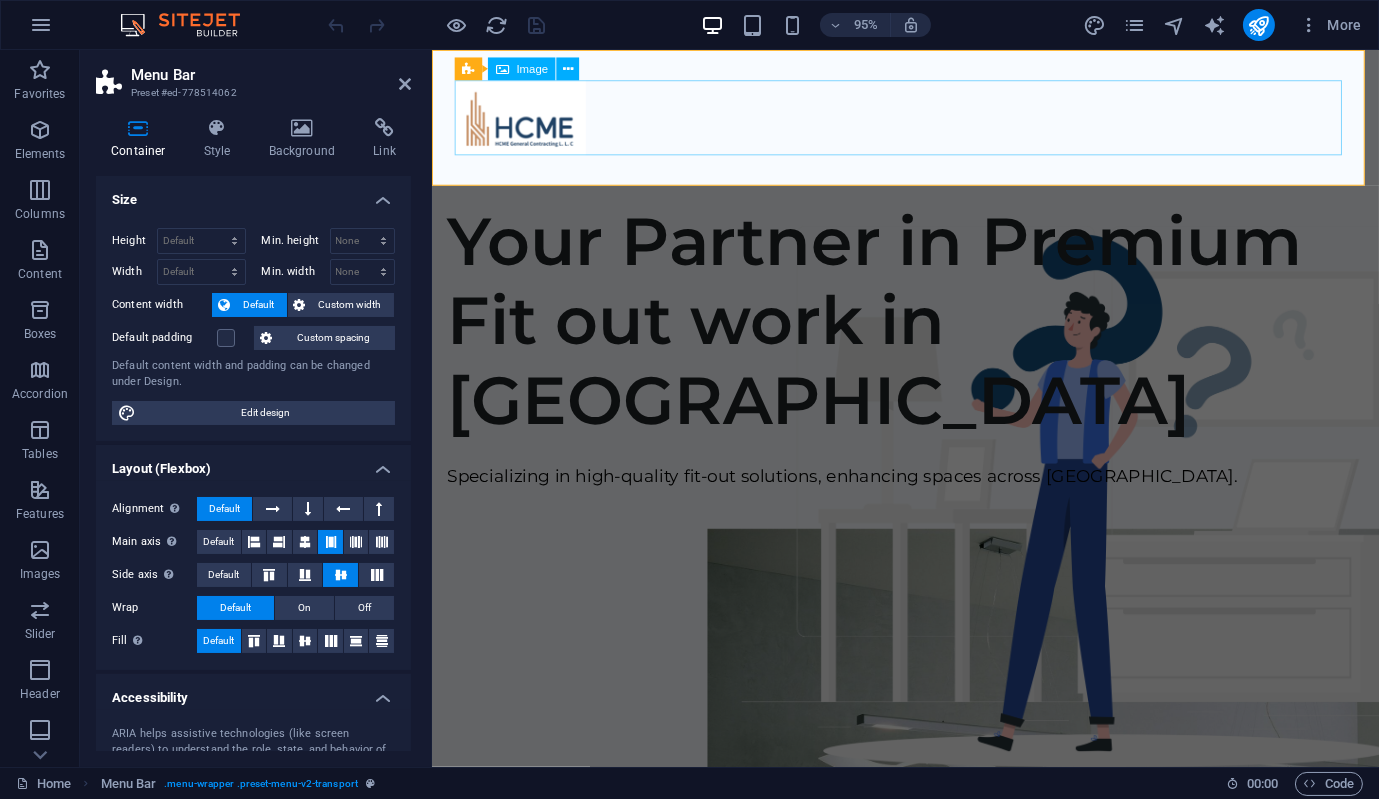 click at bounding box center (929, 121) 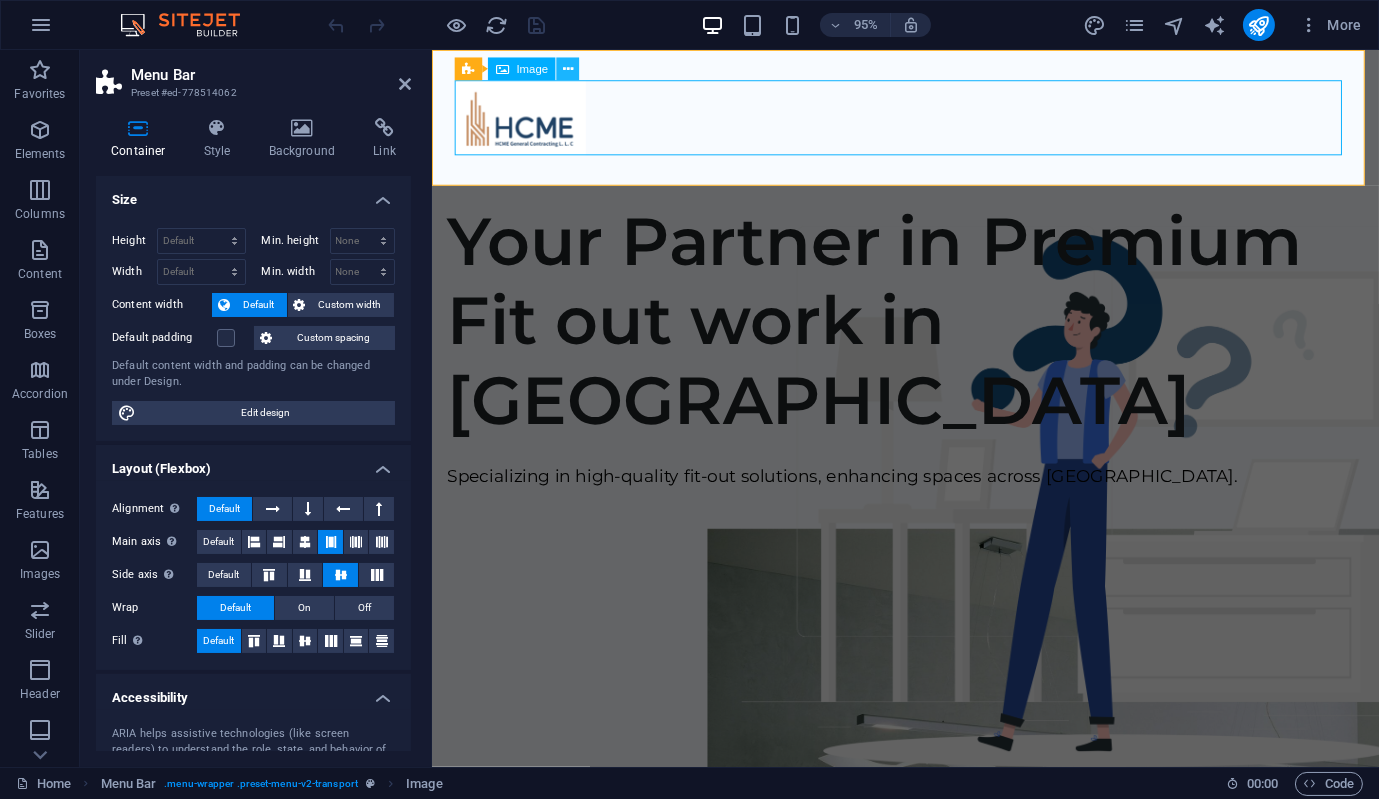click at bounding box center [568, 69] 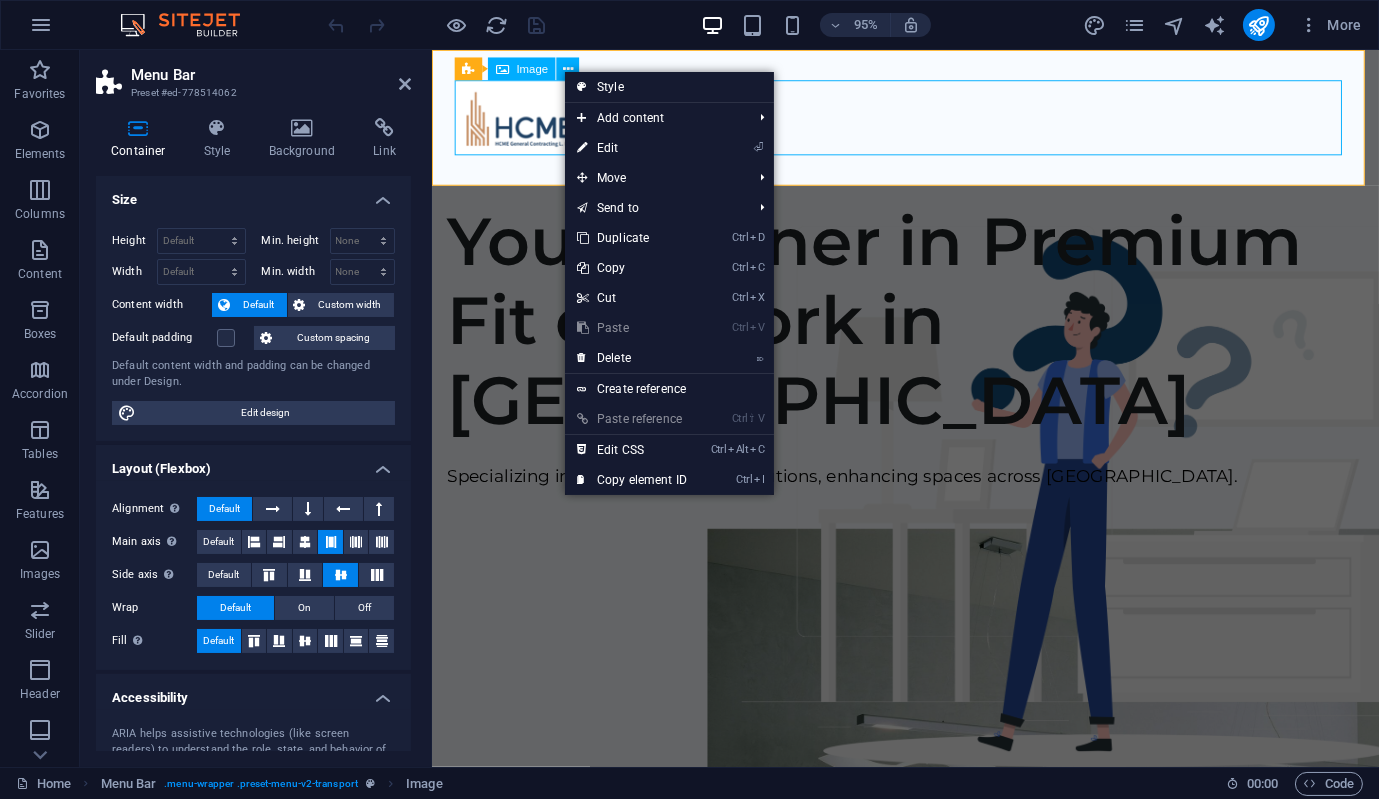 click at bounding box center (929, 121) 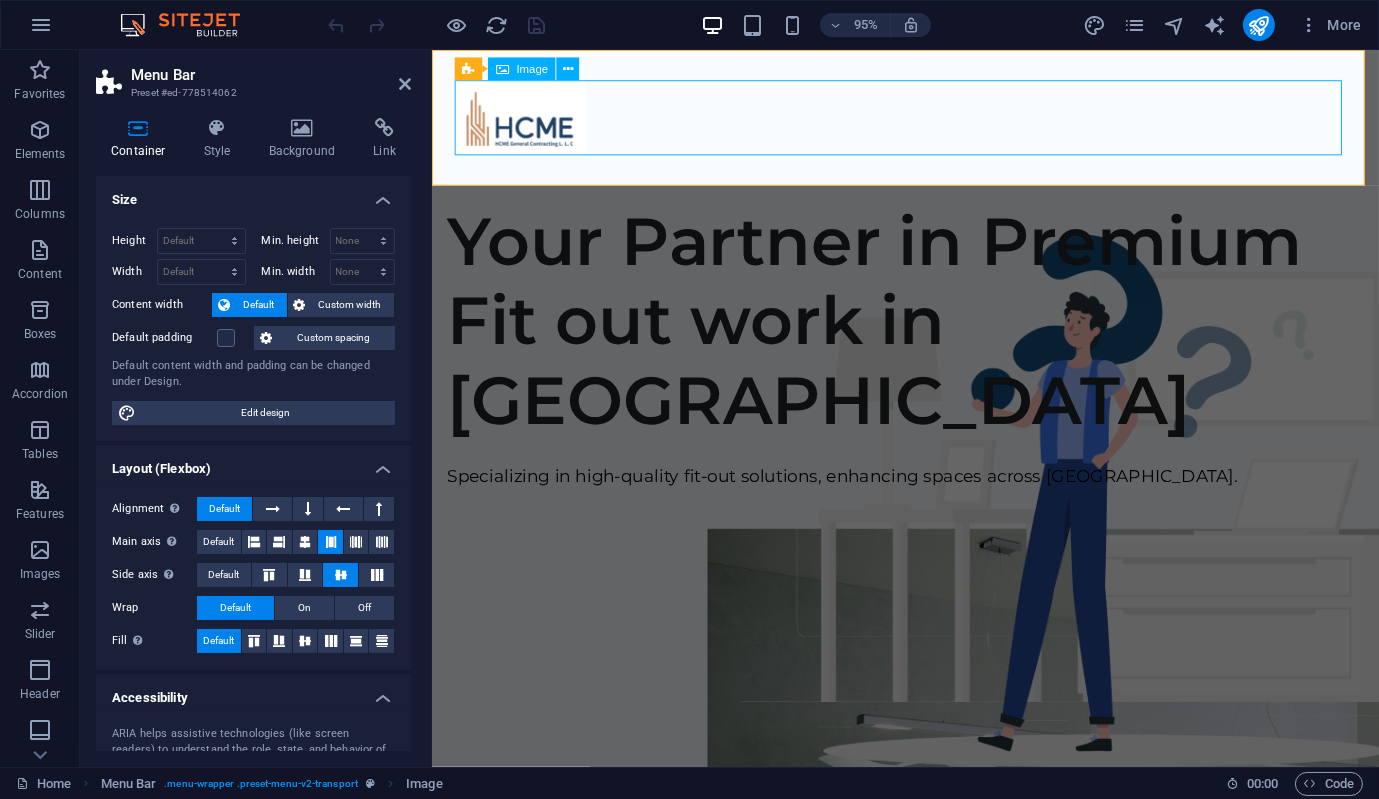click at bounding box center (929, 121) 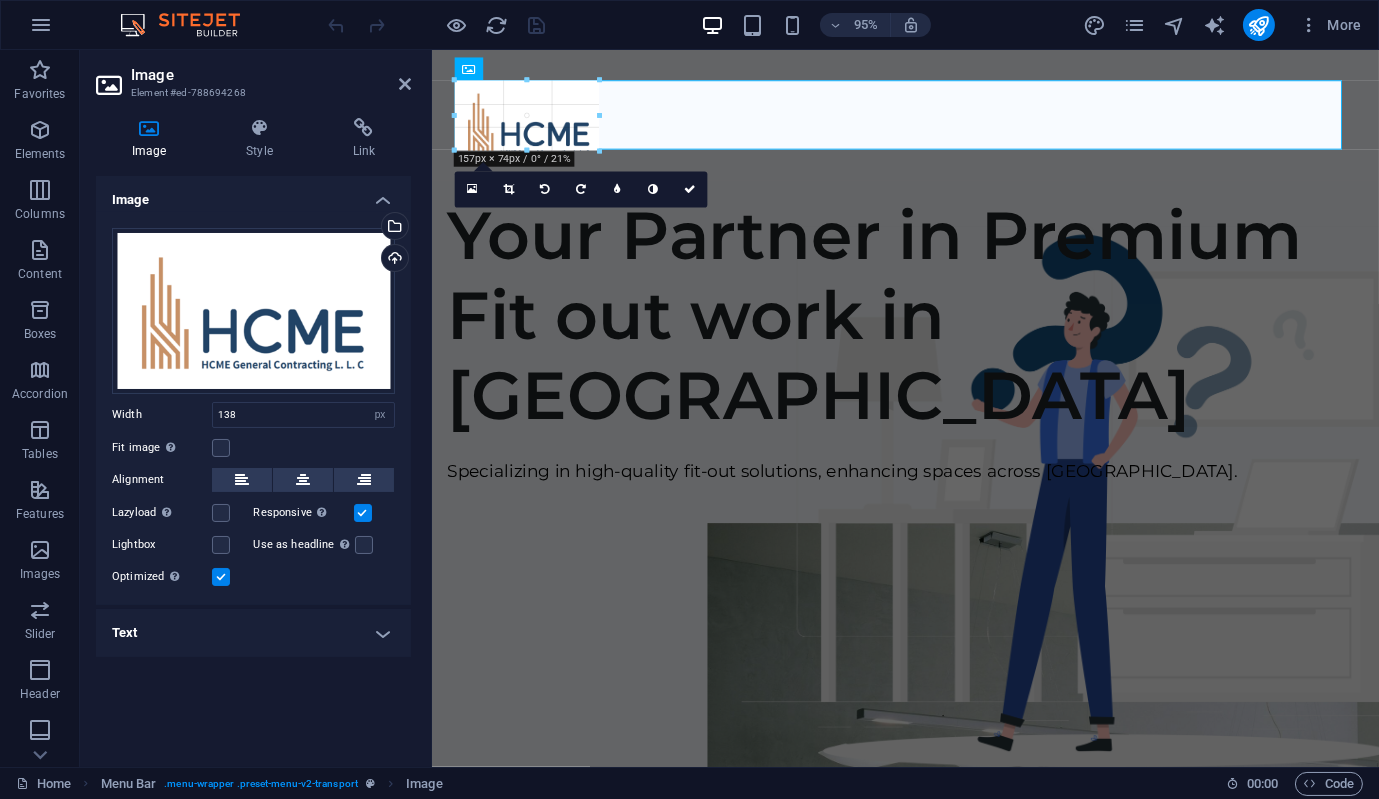 type on "152" 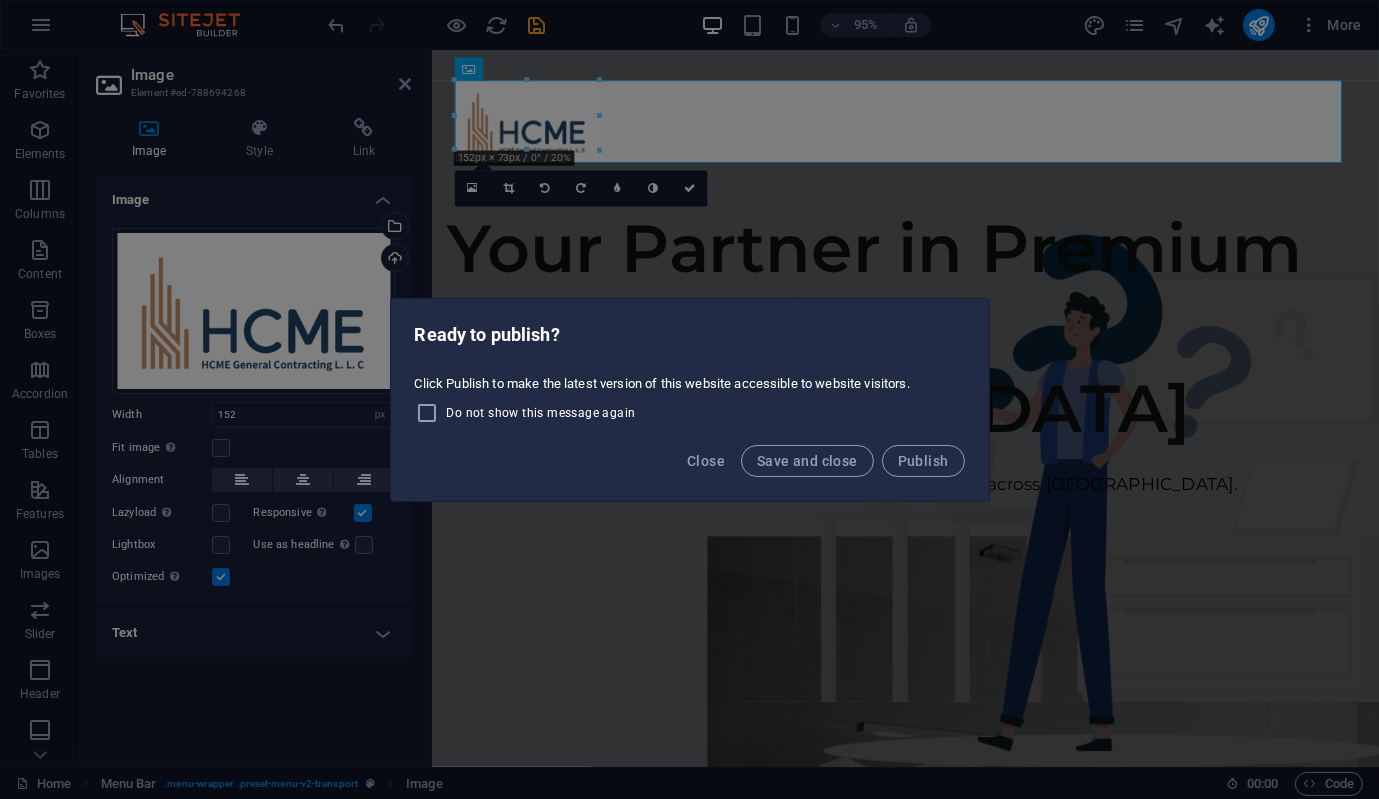 click on "Do not show this message again" at bounding box center [541, 413] 